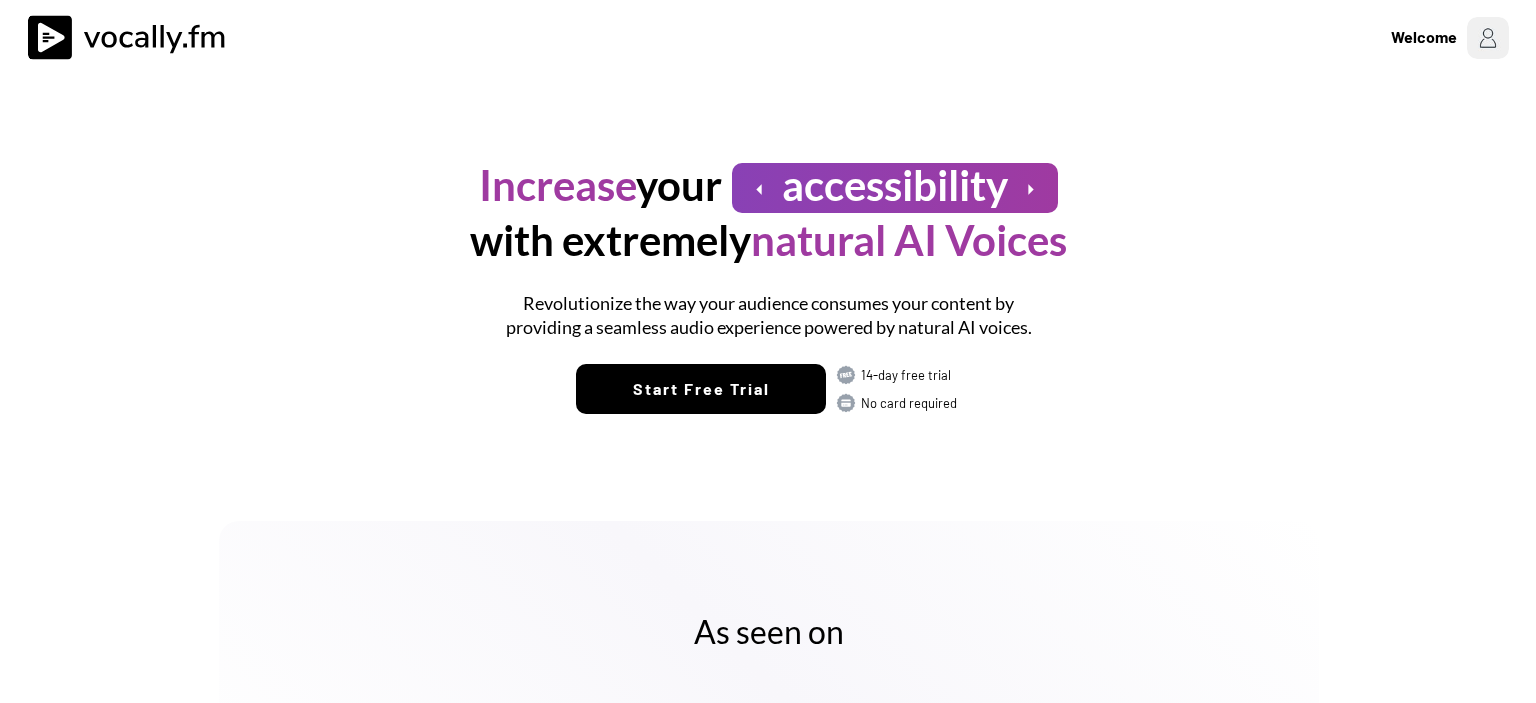 scroll, scrollTop: 0, scrollLeft: 0, axis: both 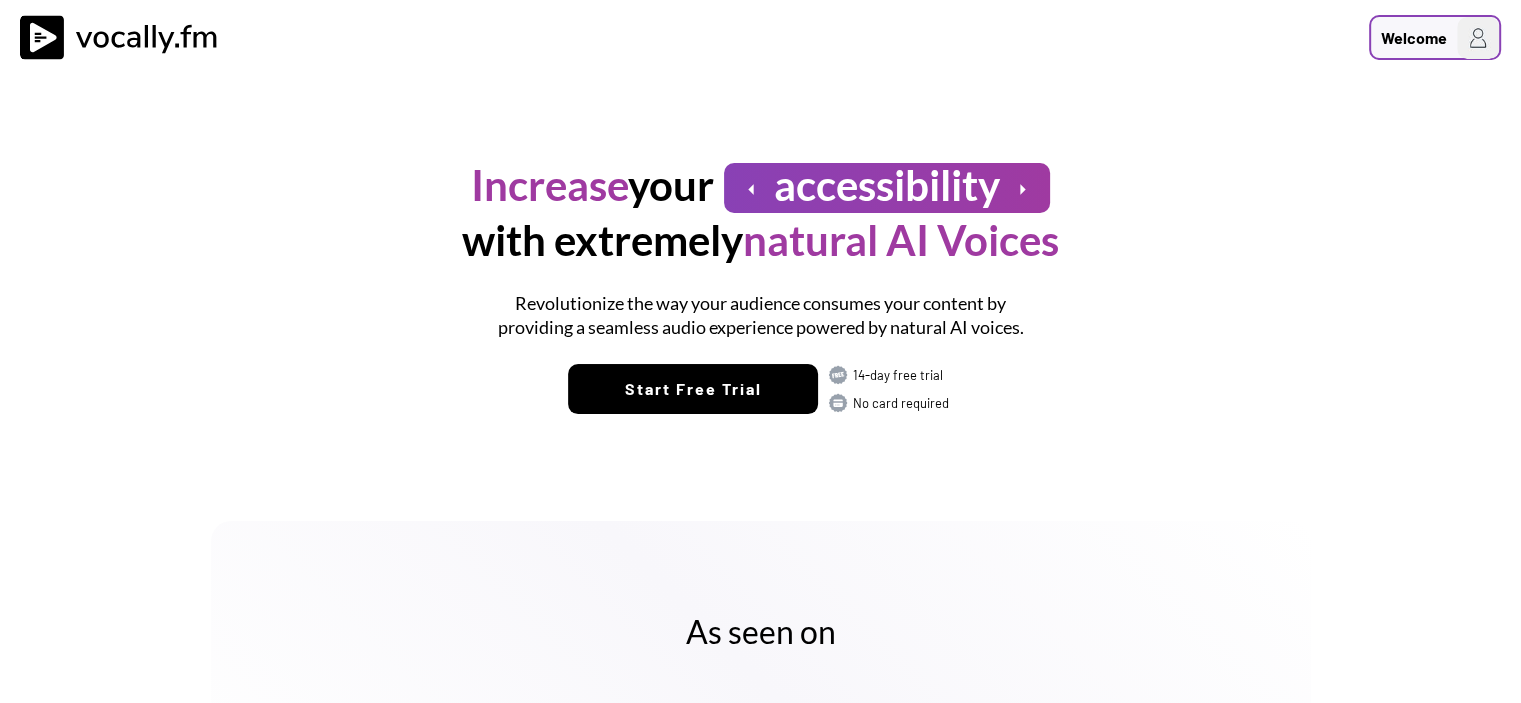 click at bounding box center [1478, 38] 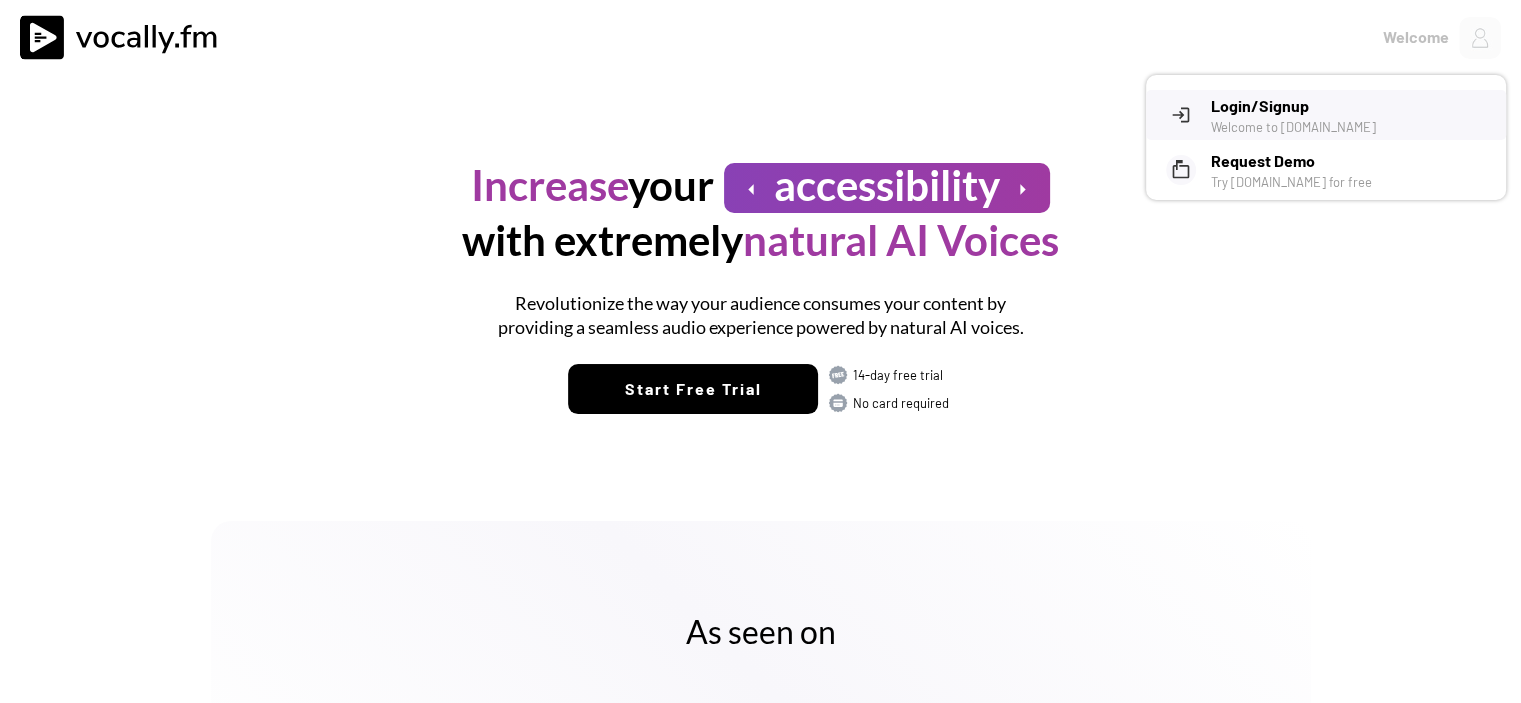 click on "Login/Signup" at bounding box center [1351, 106] 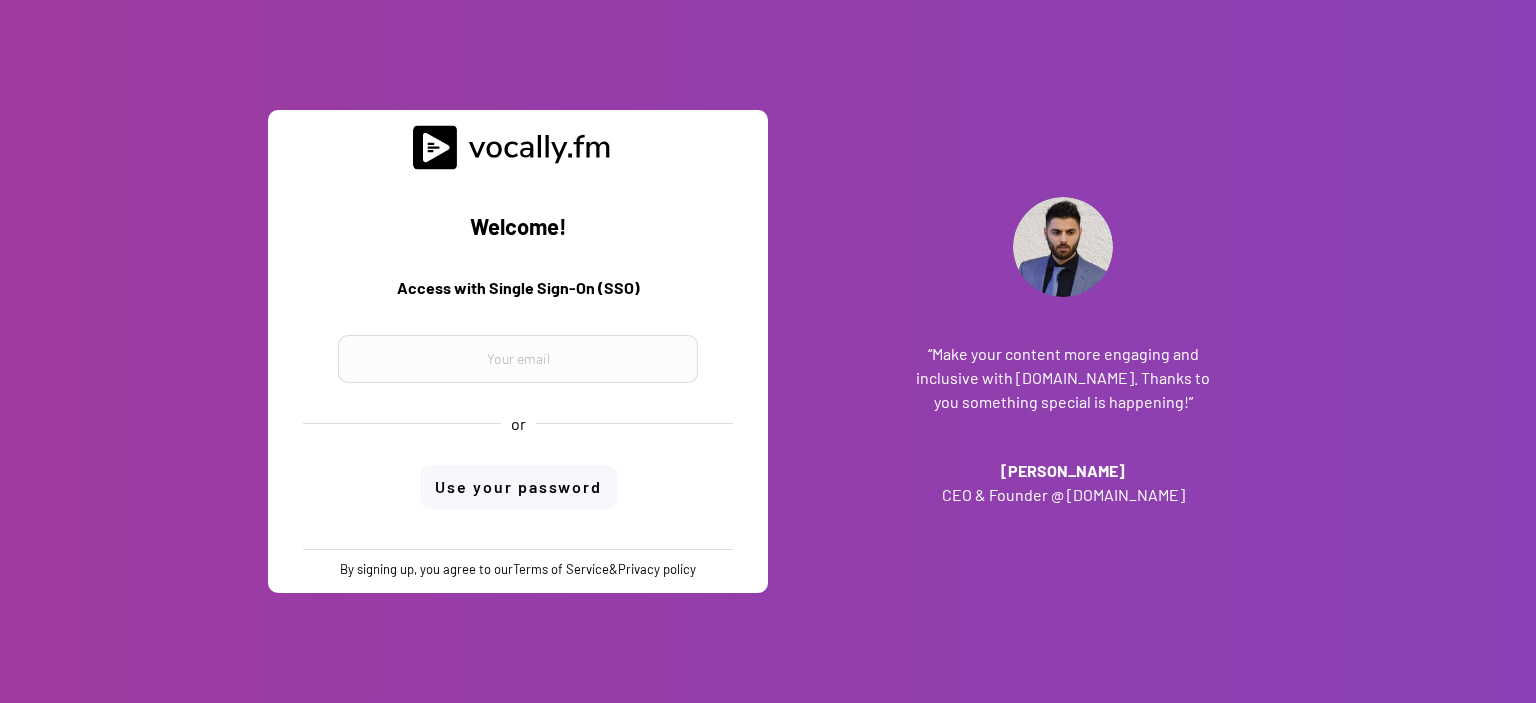 scroll, scrollTop: 0, scrollLeft: 0, axis: both 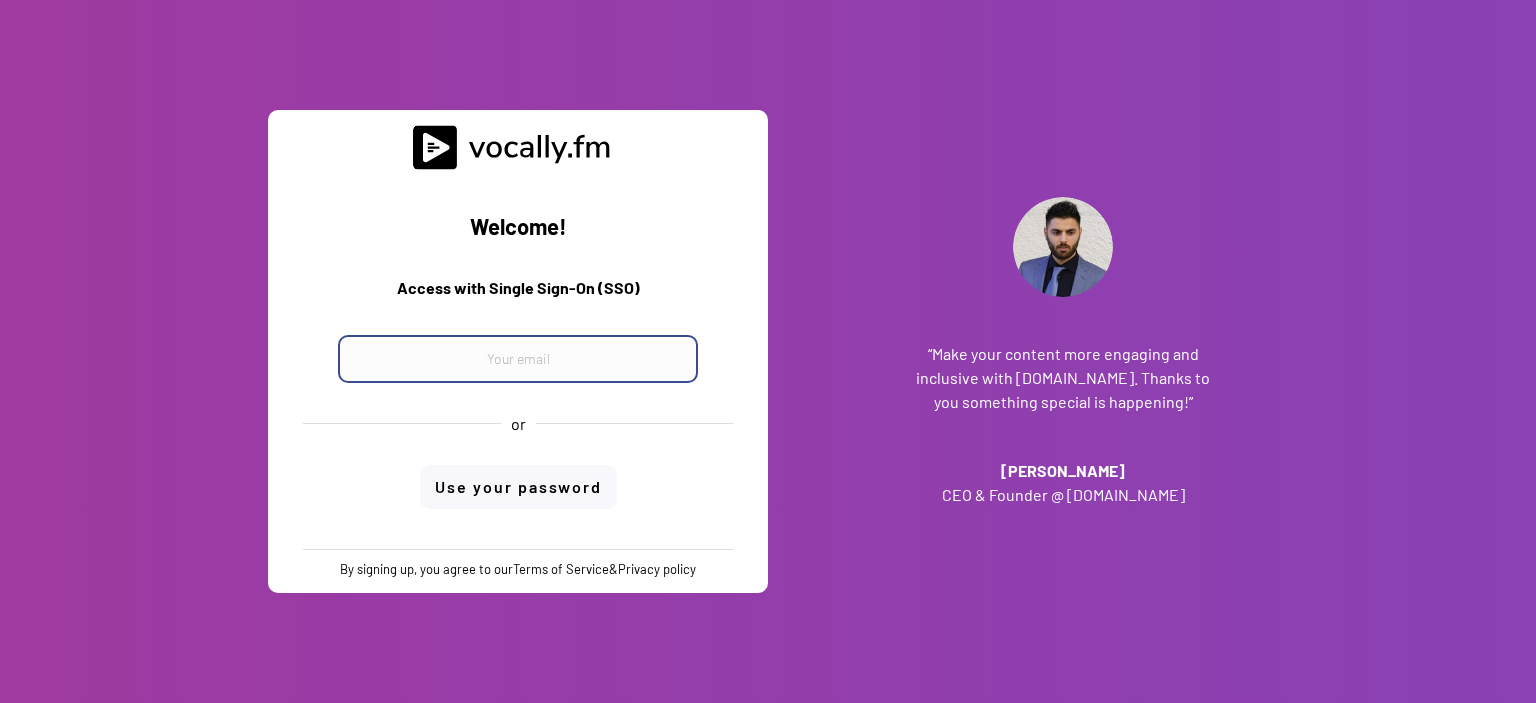 click at bounding box center [518, 359] 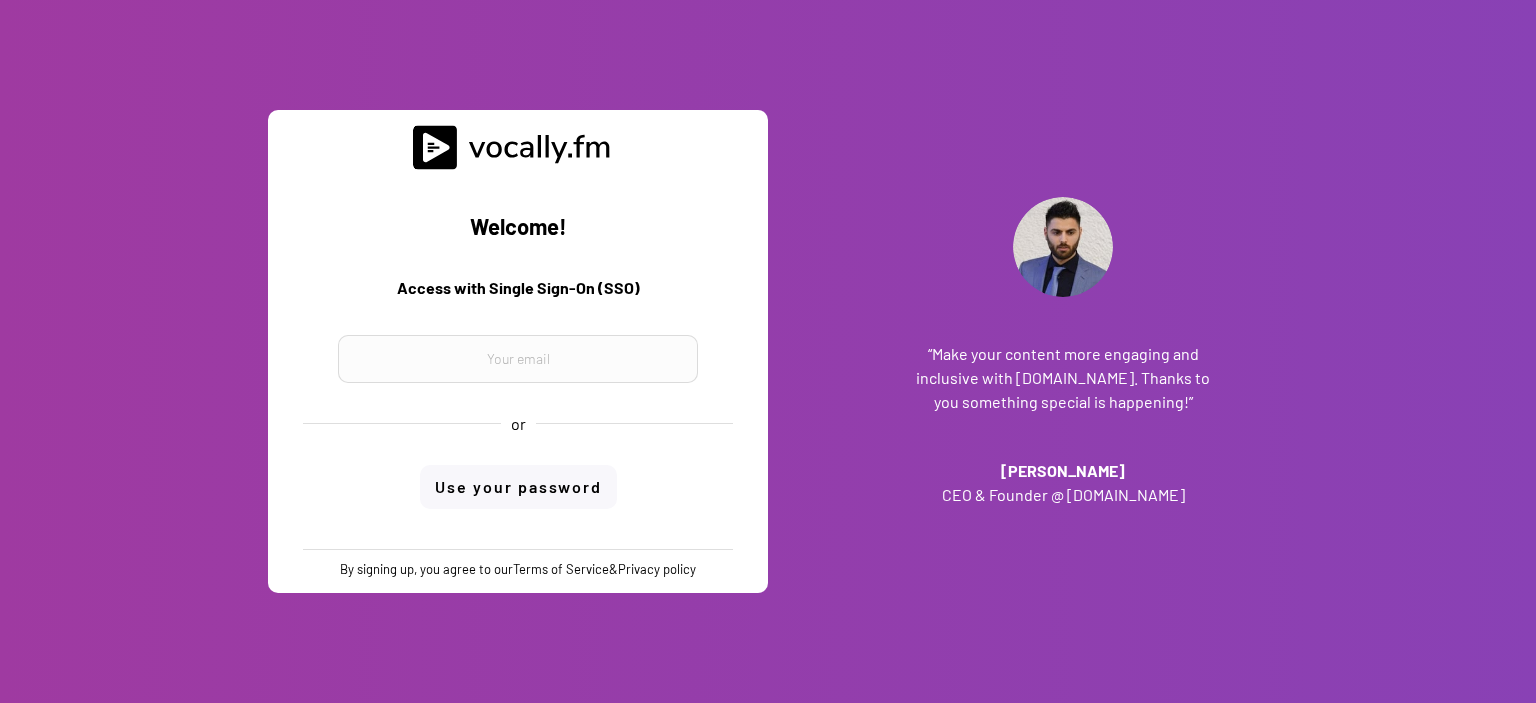 click at bounding box center (518, 359) 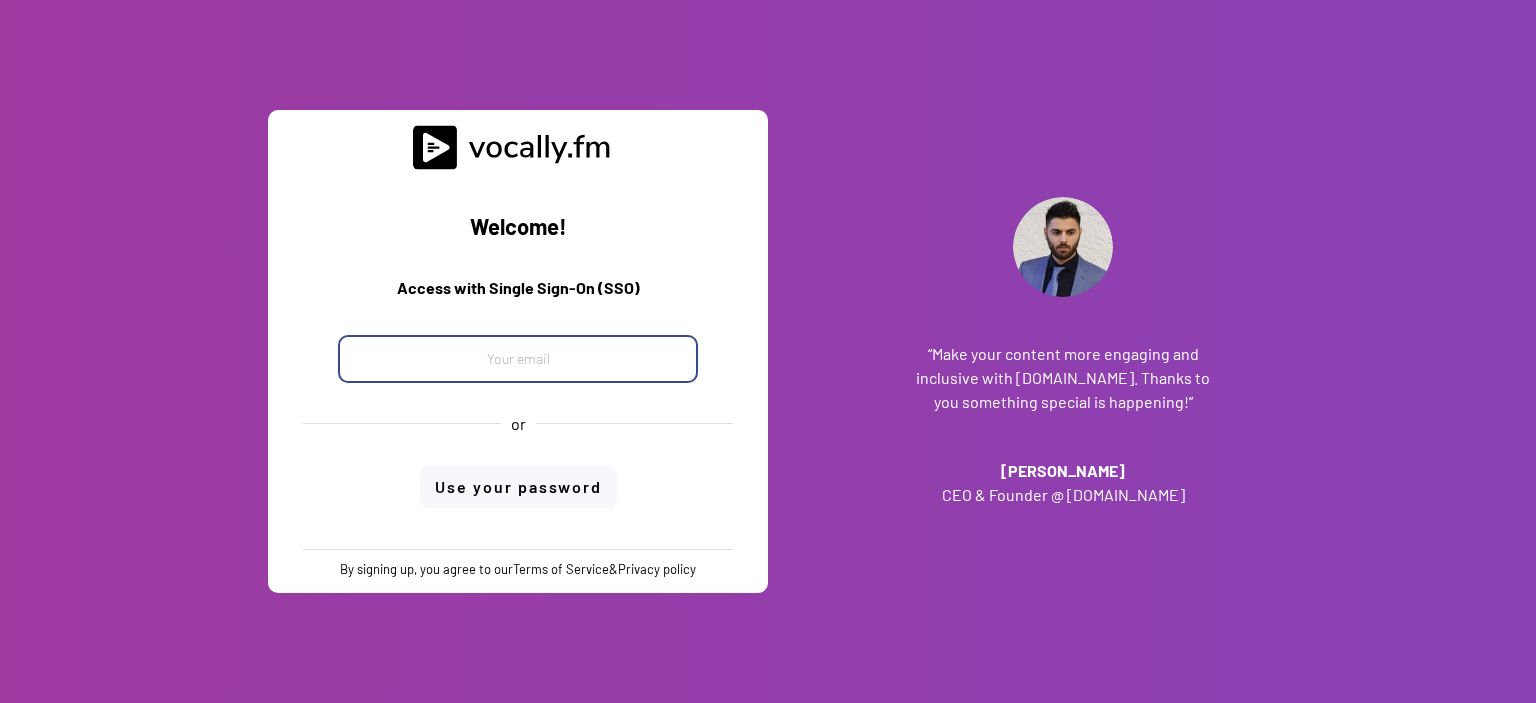 paste on "progetto_enicom_2023@eni.com" 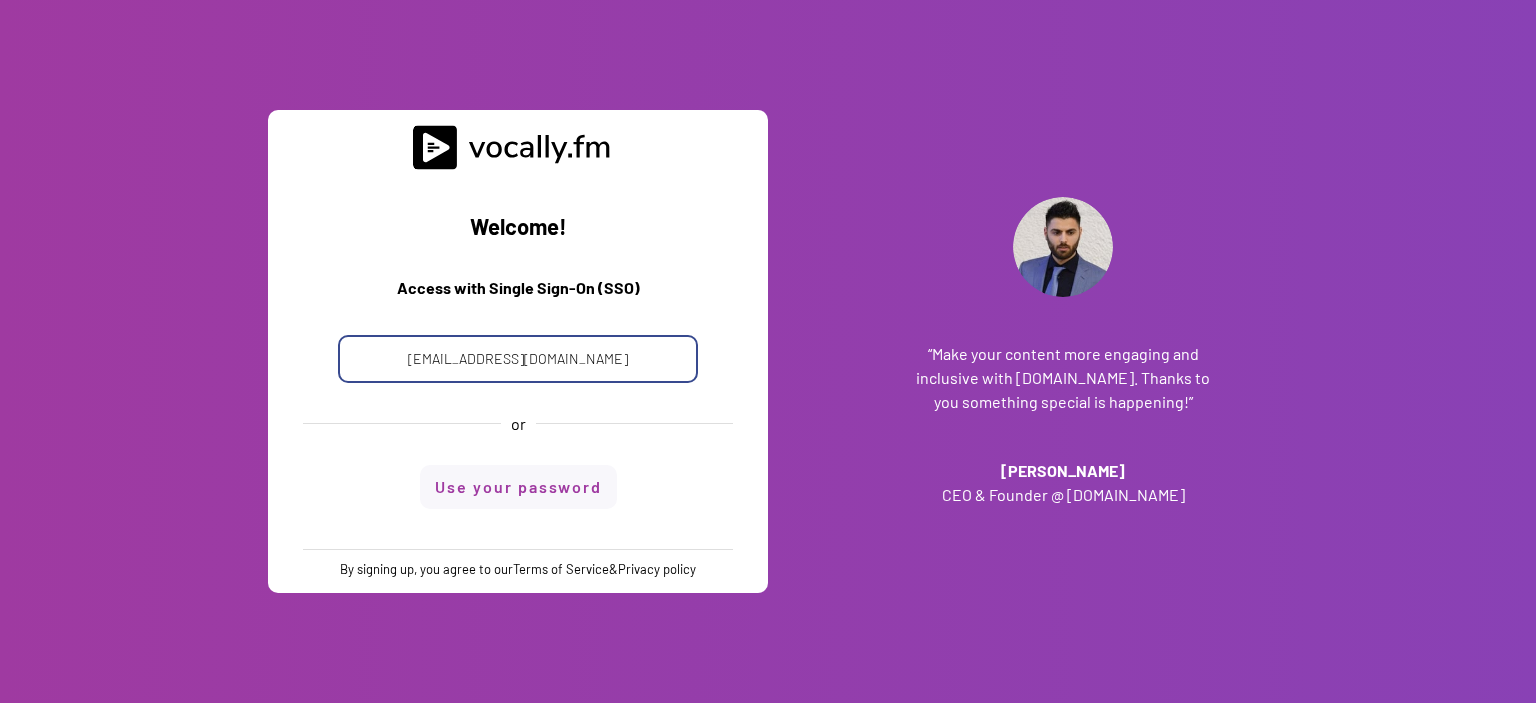 type on "progetto_enicom_2023@eni.com" 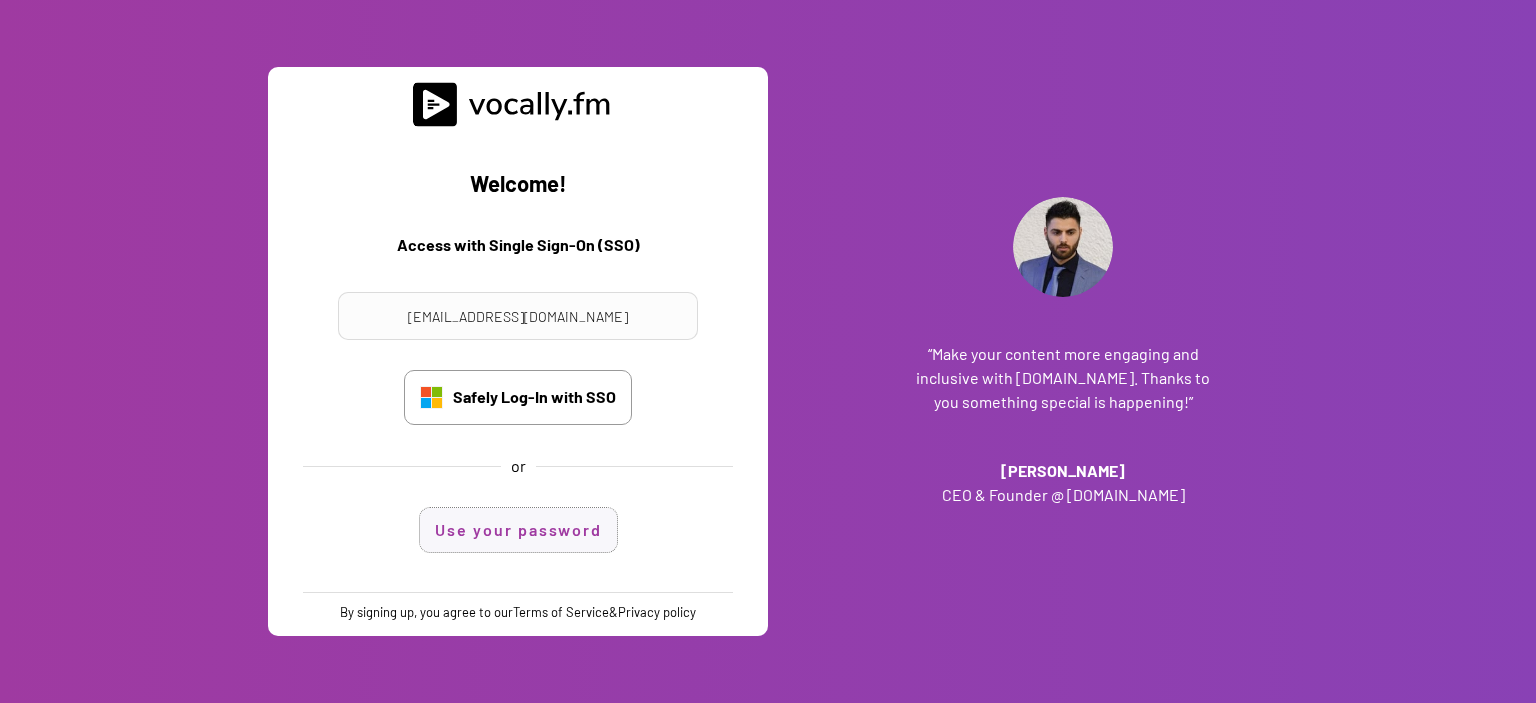 click on "Use your password" at bounding box center [518, 530] 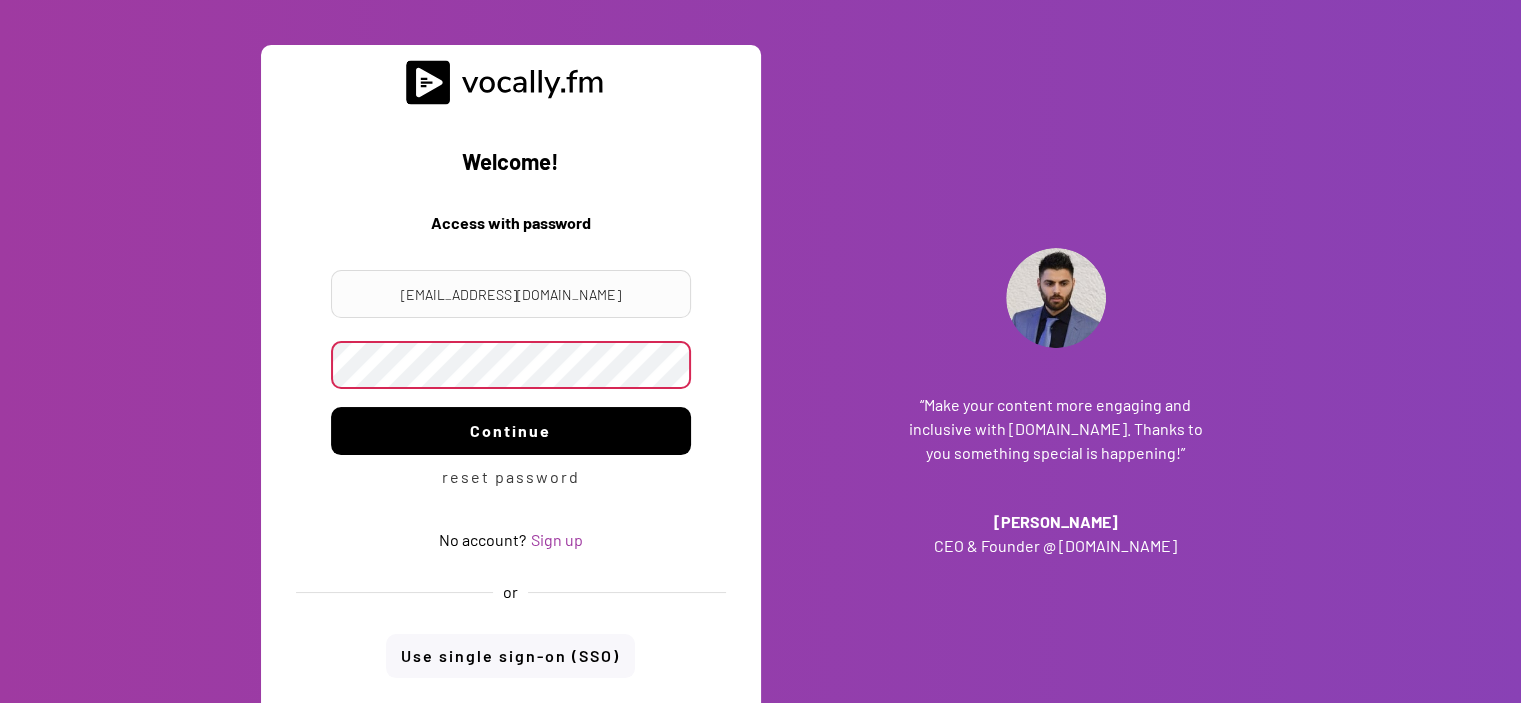 click on "Continue" at bounding box center (511, 431) 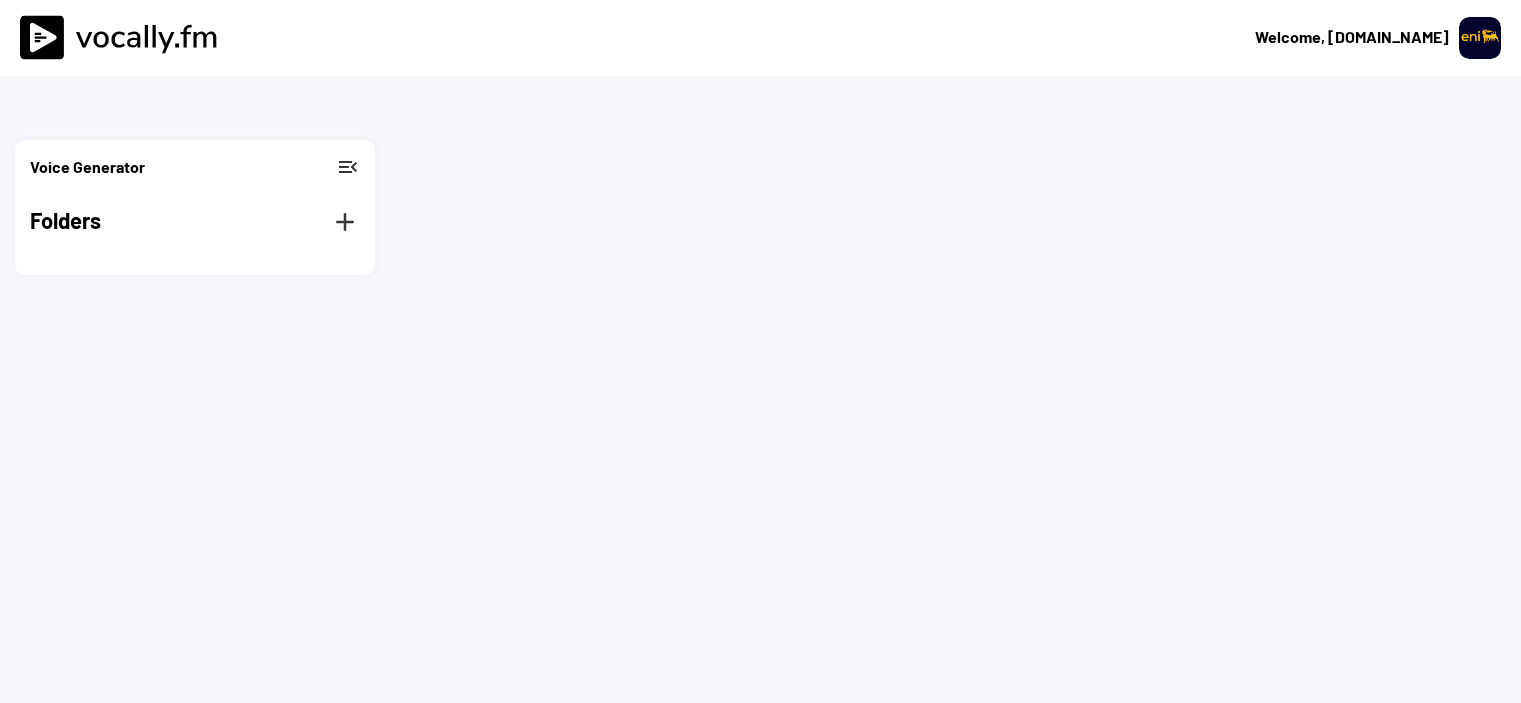 scroll, scrollTop: 0, scrollLeft: 0, axis: both 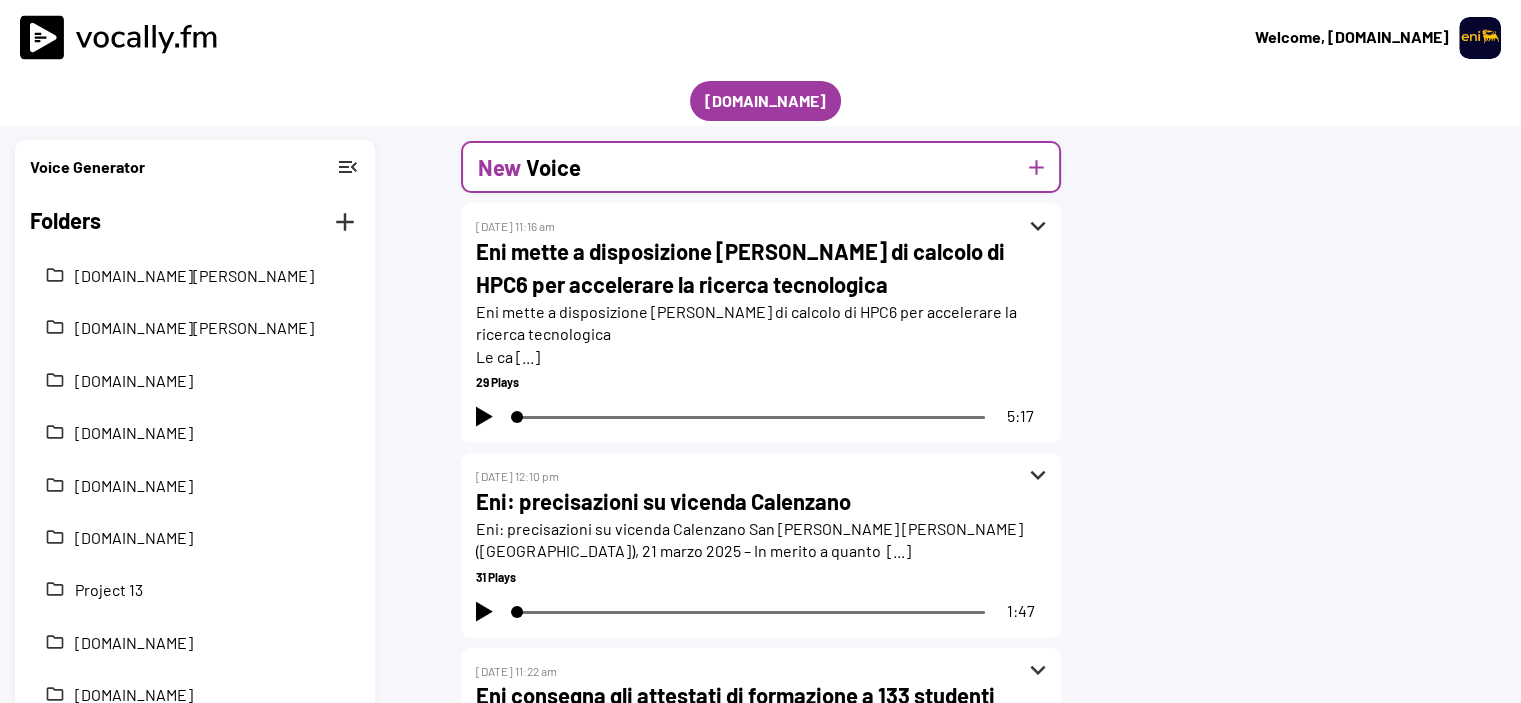 click on "add" at bounding box center (1036, 167) 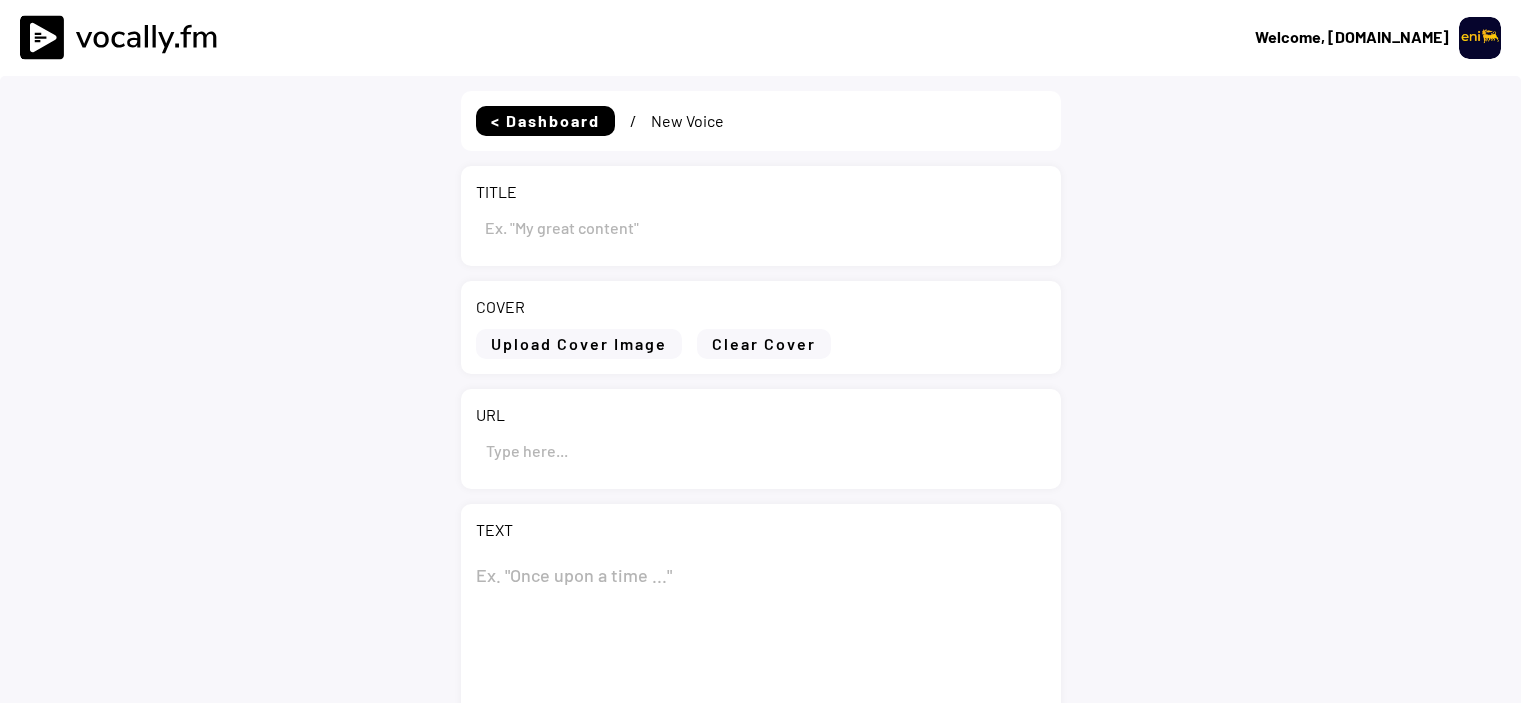 scroll, scrollTop: 0, scrollLeft: 0, axis: both 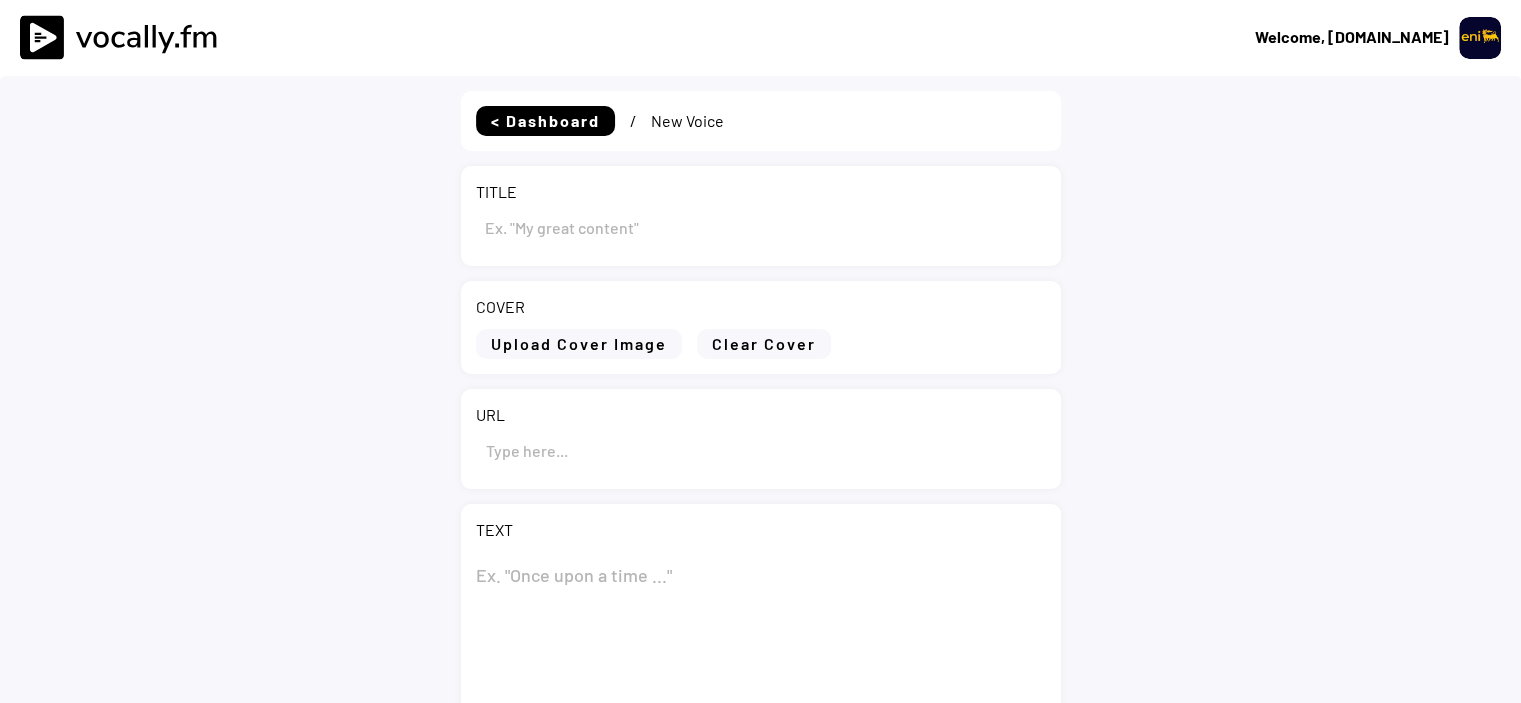 select on ""PLACEHOLDER_1427118222253"" 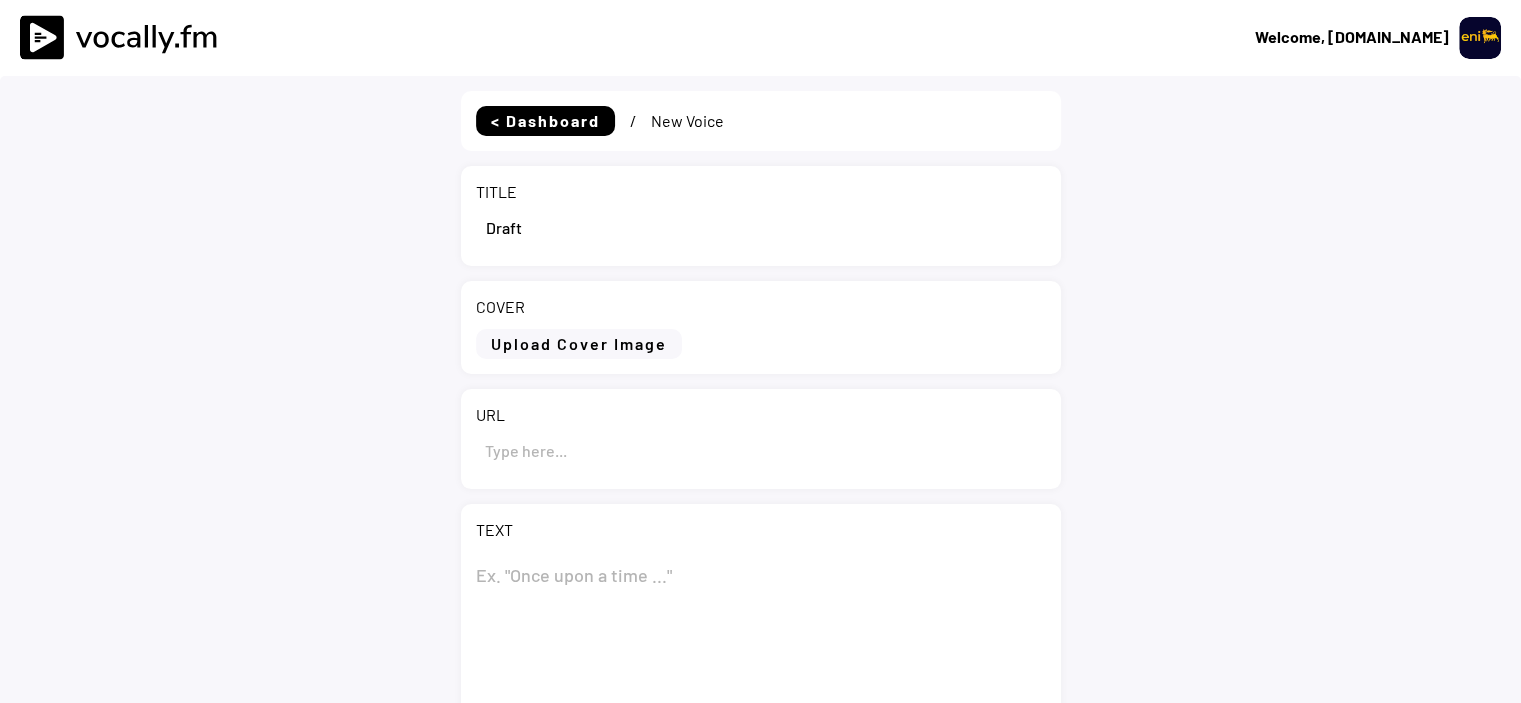 select on ""1348695171700984260__LOOKUP__1695815318097x346735823279882240"" 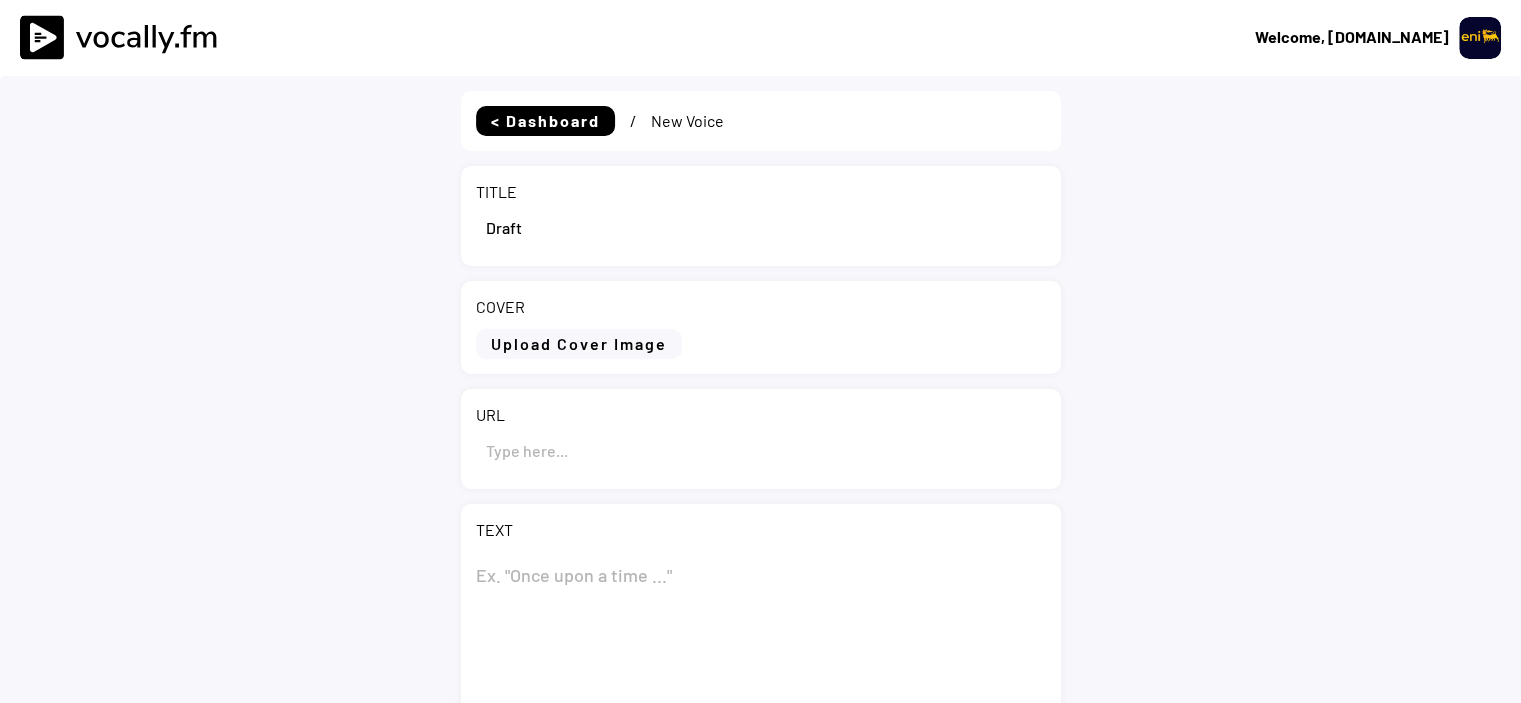 scroll, scrollTop: 0, scrollLeft: 0, axis: both 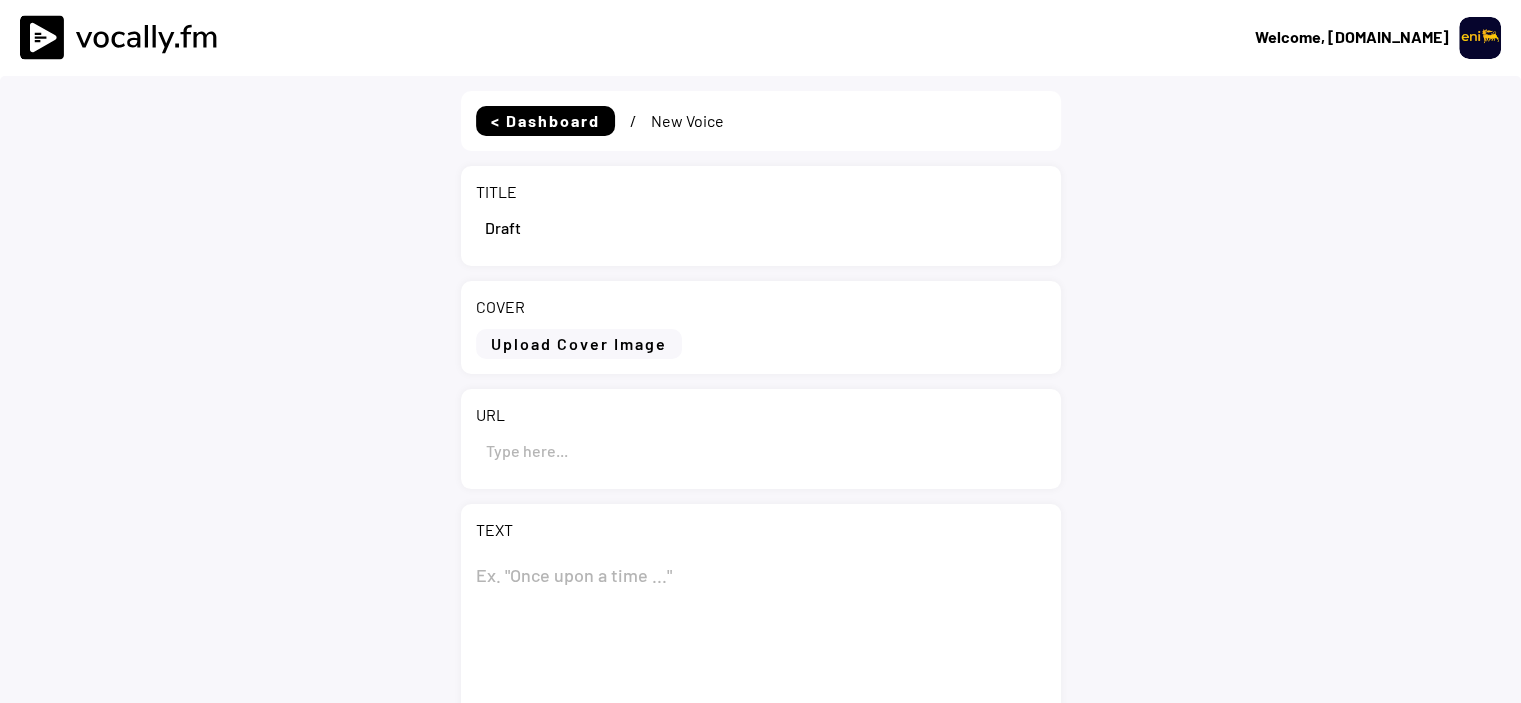 drag, startPoint x: 665, startPoint y: 217, endPoint x: 431, endPoint y: 227, distance: 234.21358 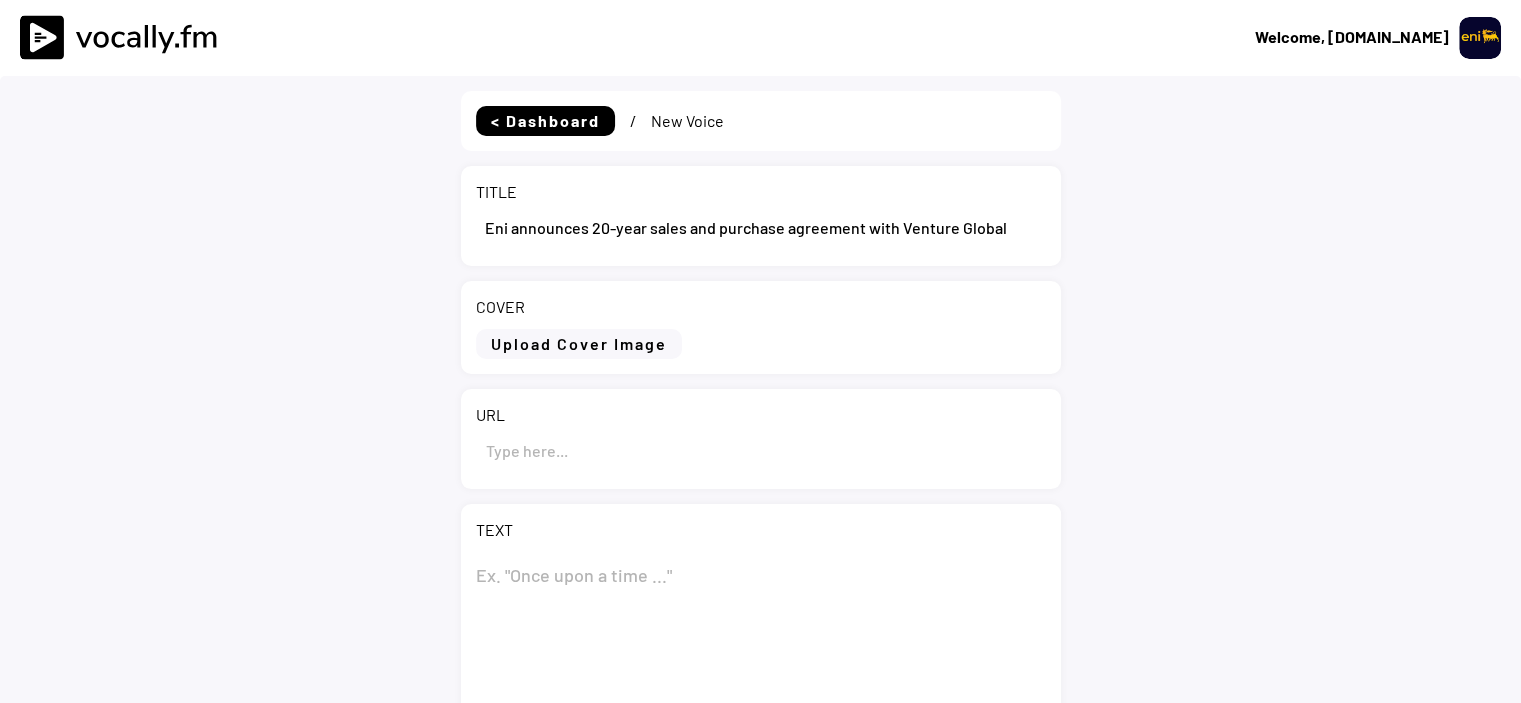scroll, scrollTop: 300, scrollLeft: 0, axis: vertical 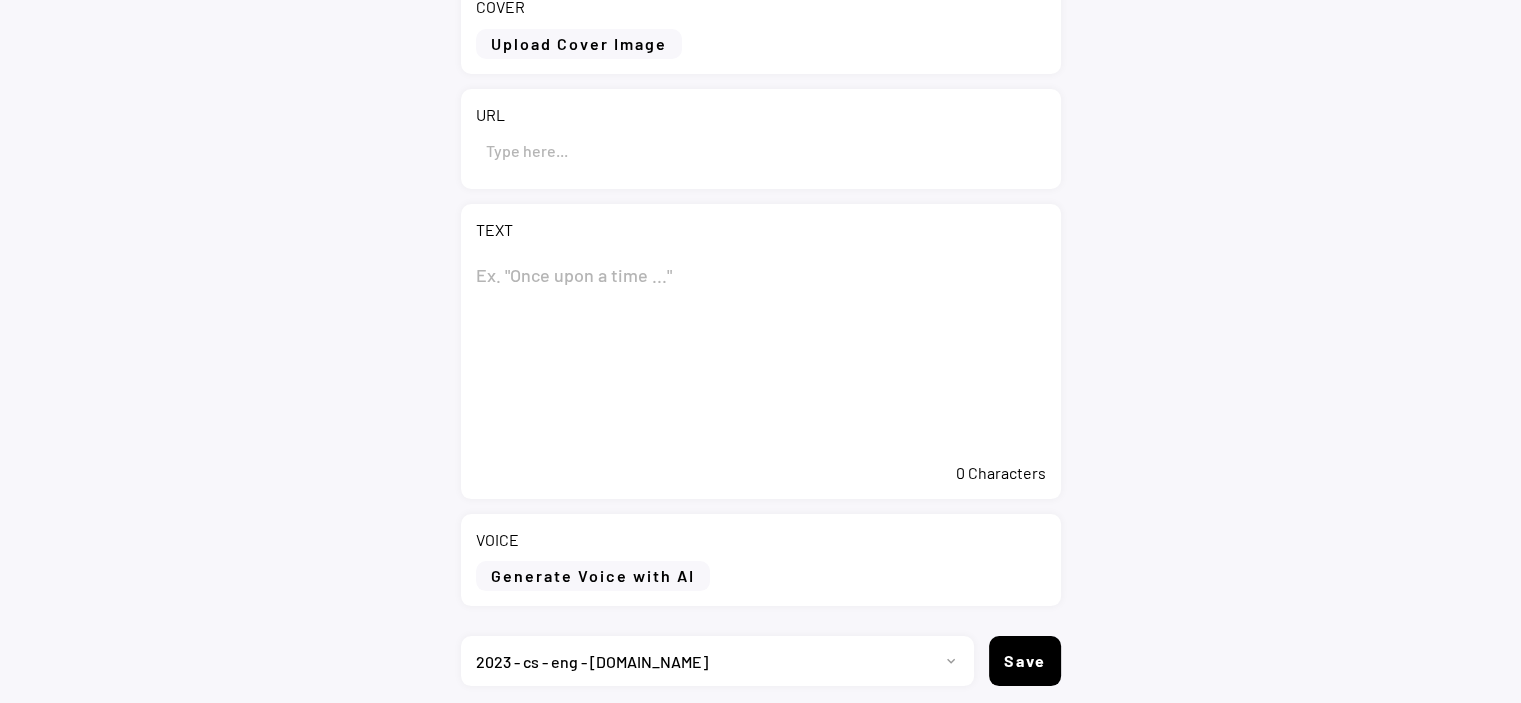type on "Eni announces 20-year sales and purchase agreement with Venture Global" 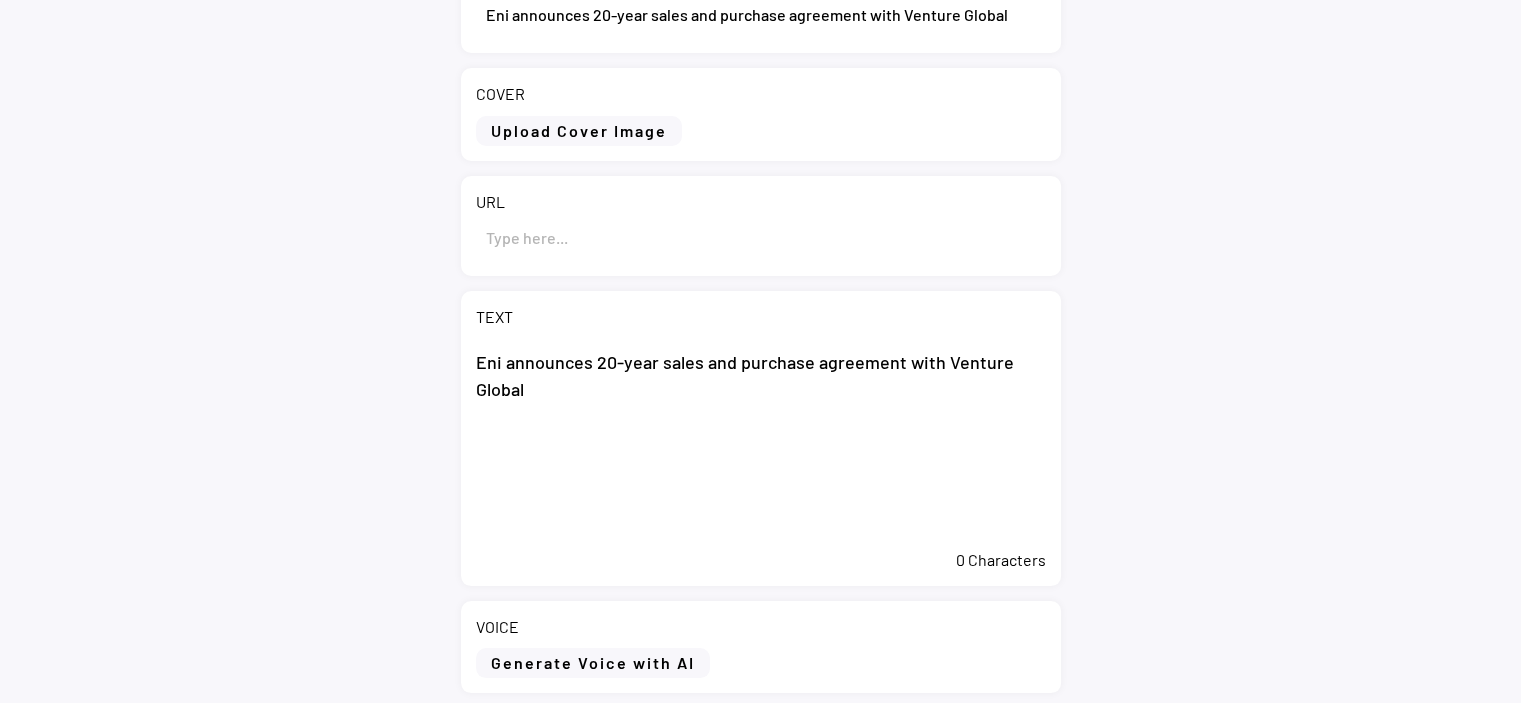 scroll, scrollTop: 100, scrollLeft: 0, axis: vertical 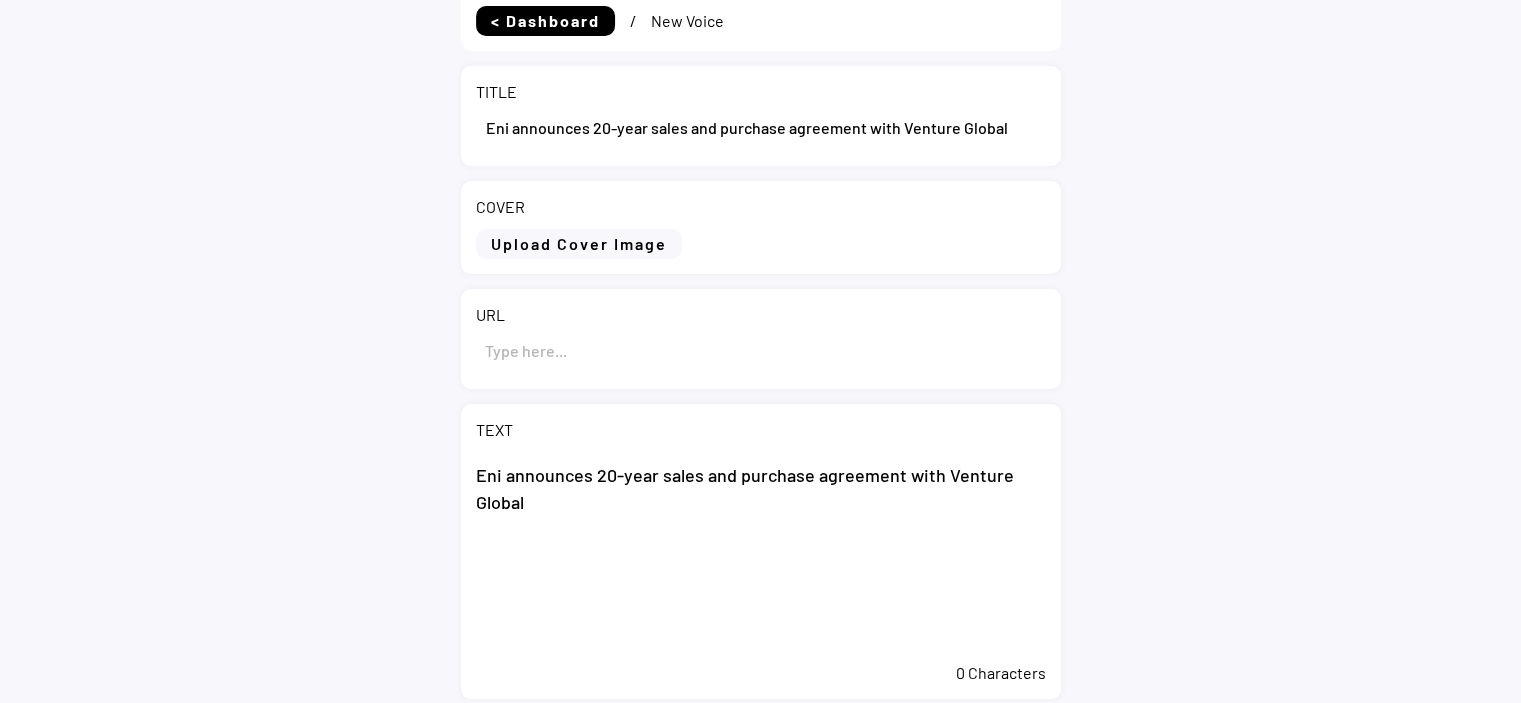 type on "Eni announces 20-year sales and purchase agreement with Venture Global" 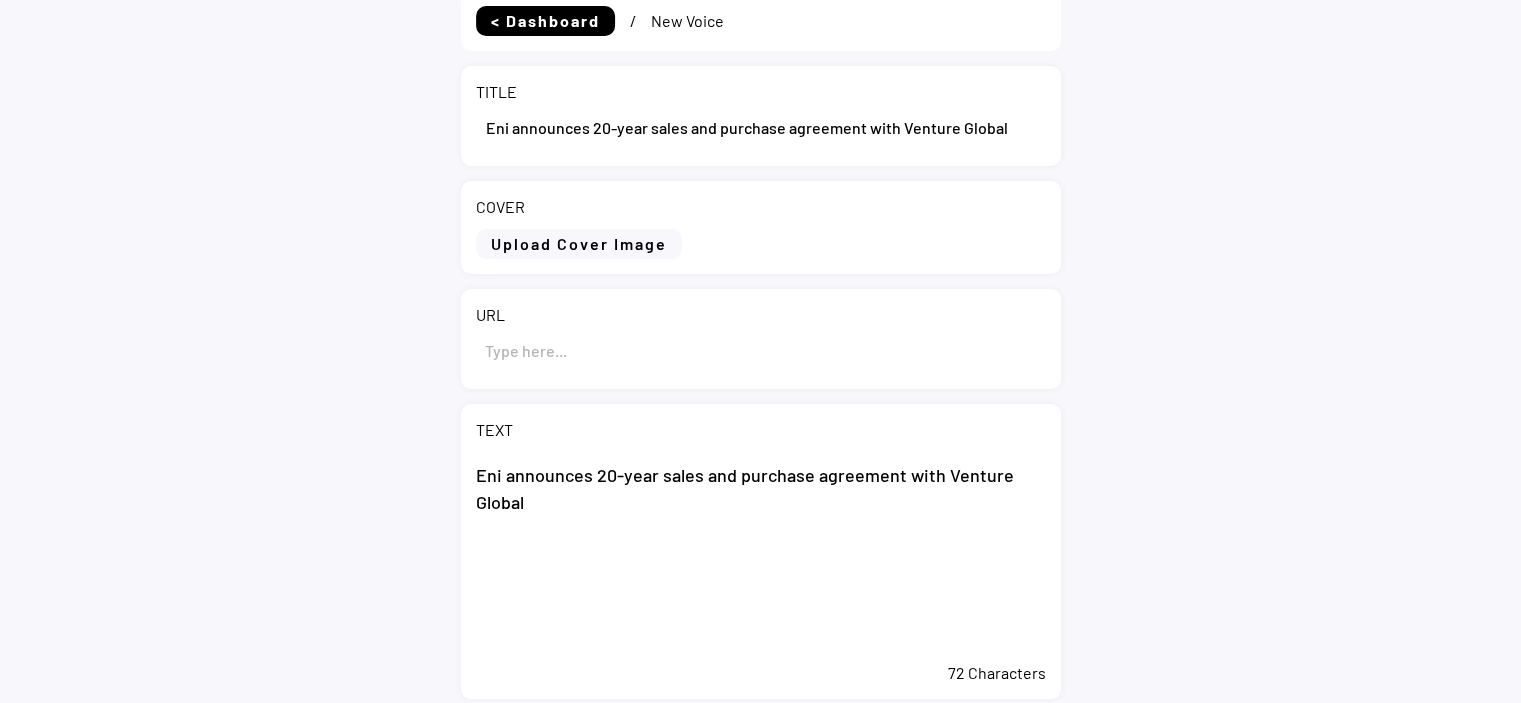 click at bounding box center (761, 350) 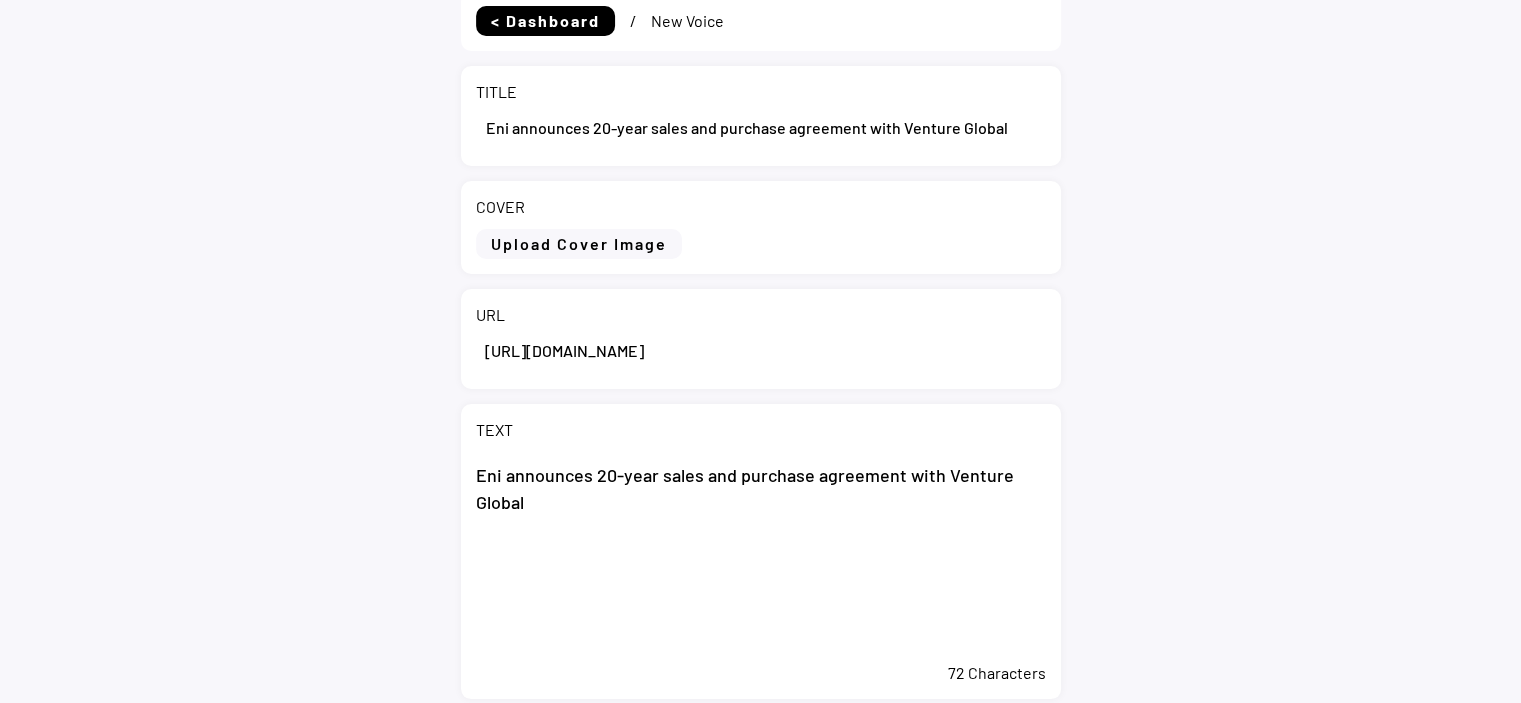 scroll, scrollTop: 0, scrollLeft: 404, axis: horizontal 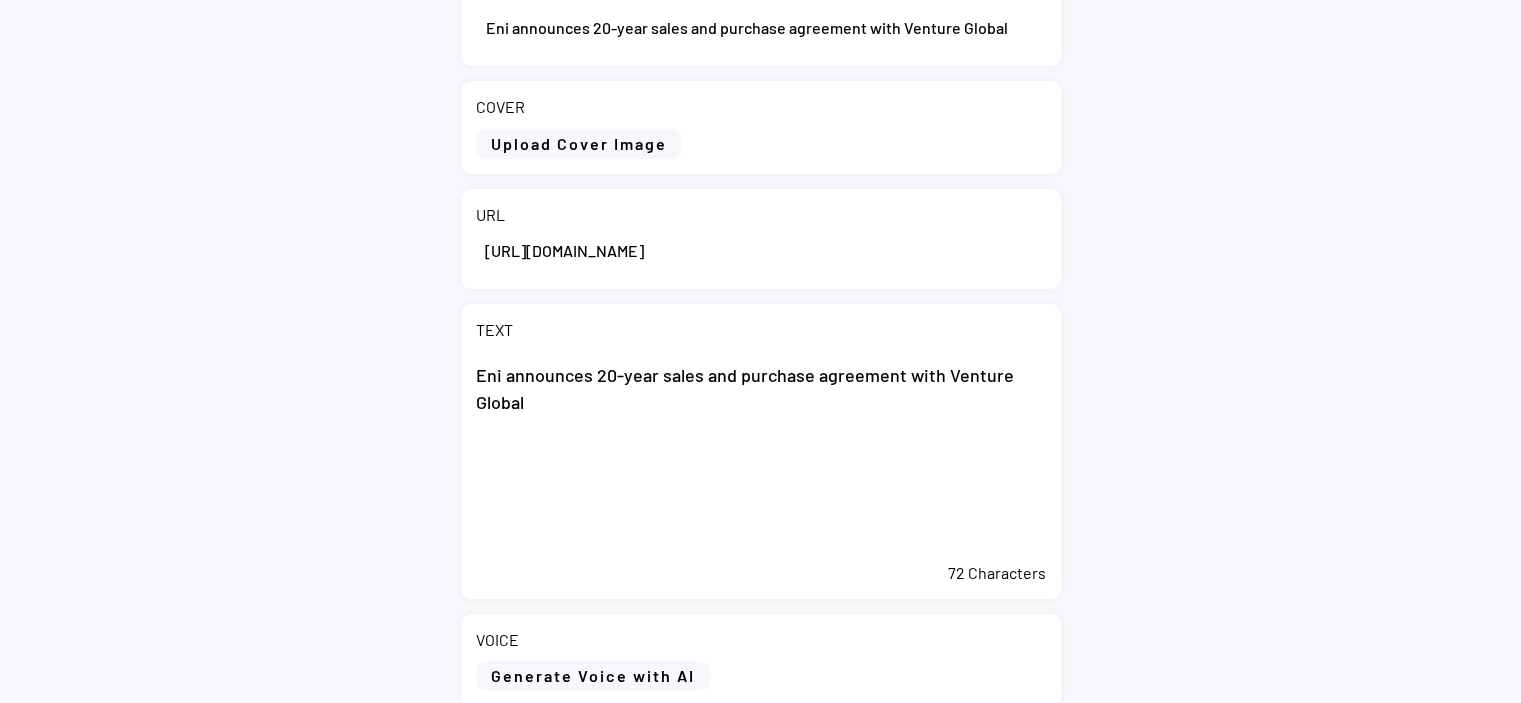 type on "https://www.eni.com/en-IT/media/press-release/2025/07/eni-announces-20-year-sales-purchase-agreement-with-venture-global.html" 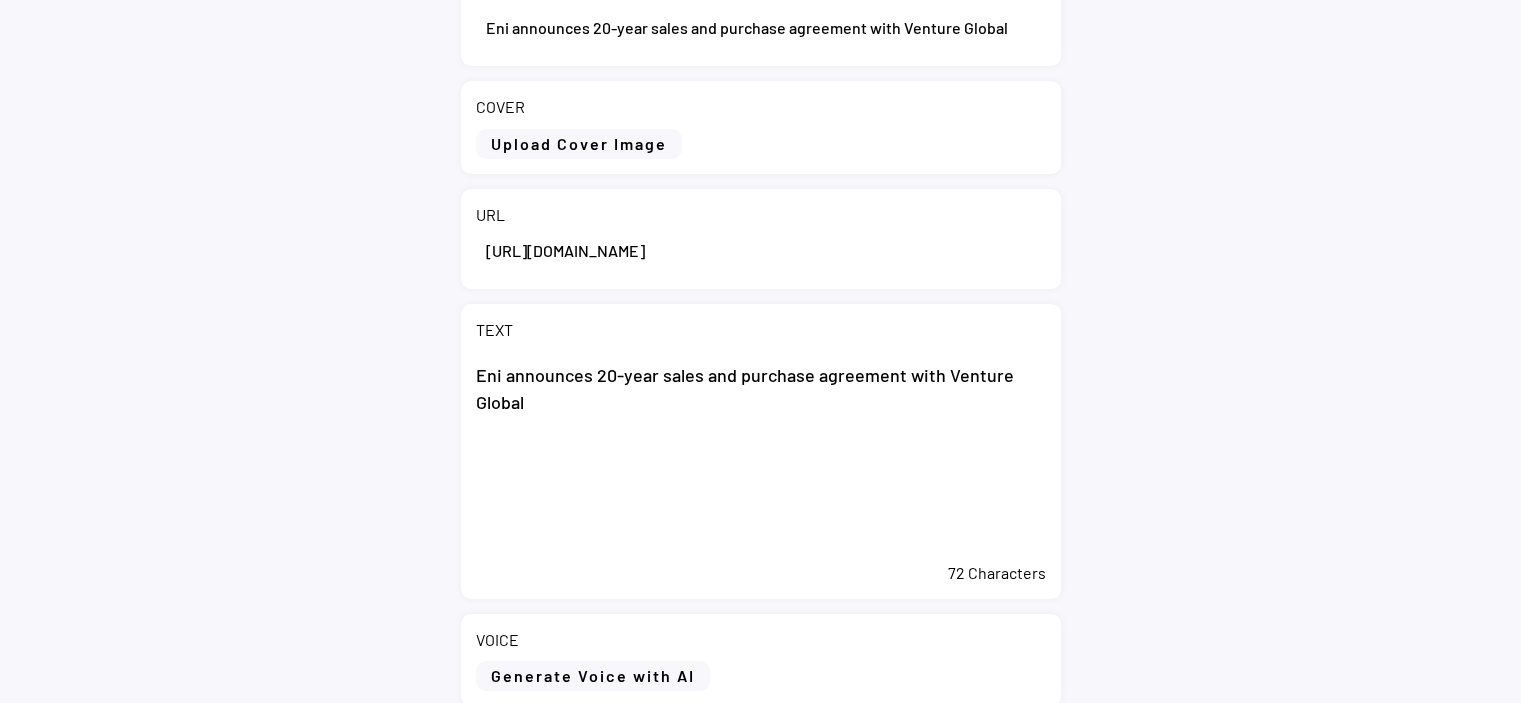 click on "Eni announces 20-year sales and purchase agreement with Venture Global" at bounding box center [761, 452] 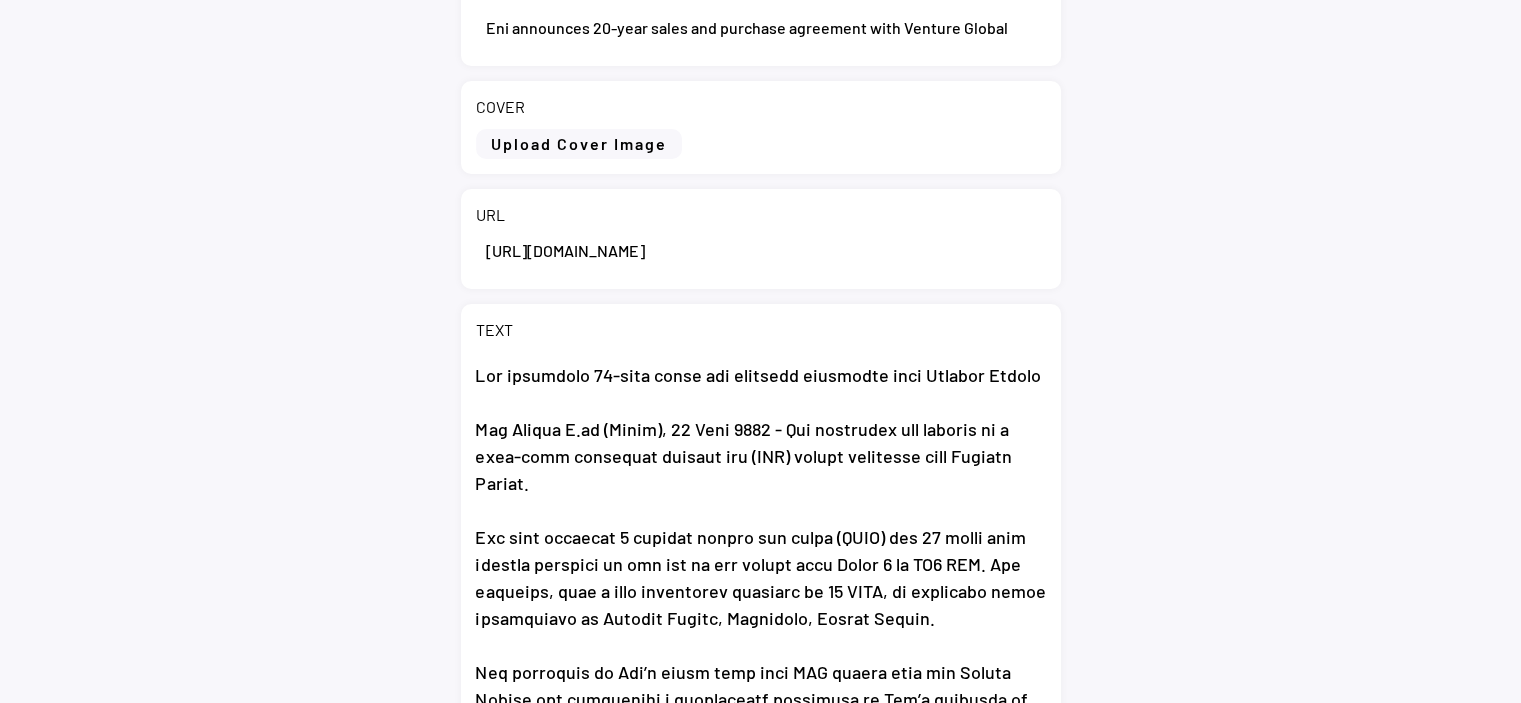 scroll, scrollTop: 448, scrollLeft: 0, axis: vertical 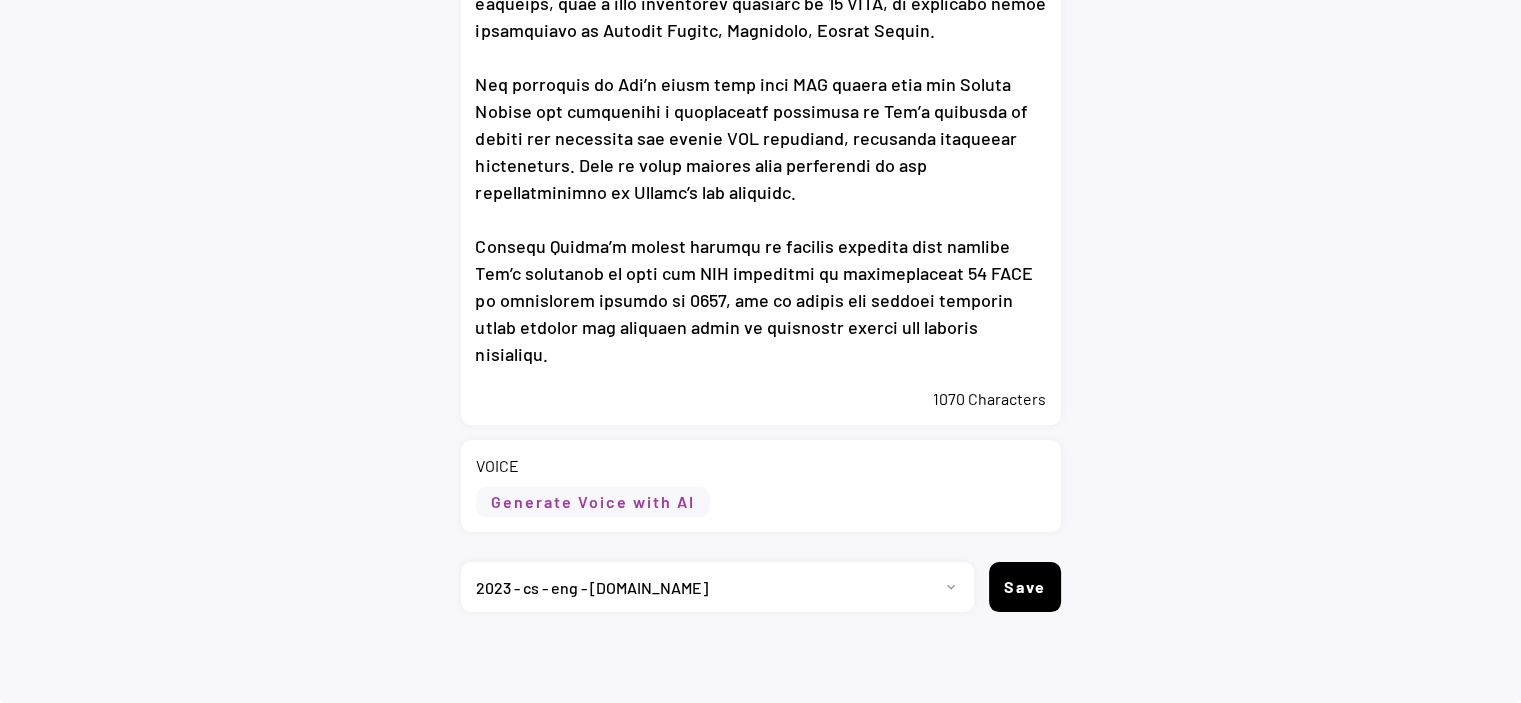 type on "Eni announces 20-year sales and purchase agreement with Venture Global
San Donato M.se (Milan), 16 July 2025 - Eni announces the signing of a long-term liquefied natural gas (LNG) supply agreement with Venture Global.
Eni will purchase 2 million tonnes per annum (MTPA) for 20 years with offtake starting by the end of the decade from Phase 1 of CP2 LNG. The facility, with a peak production capacity of 28 MTPA, is currently under development in Cameron Parish, Louisiana, United States.
The agreement is Eni’s first long term LNG supply from the United States and represents a significant milestone in Eni’s strategy to expand and diversify its global LNG footprint, enhancing portfolio flexibility. Part of these volumes will contribute to the diversification of Europe’s gas supplies.
Venture Global’s proven success in project delivery will support Eni’s ambitions to grow its LNG portfolio to approximately 20 MTPA of contracted volumes by 2030, and to expand its trading business while meeting the evolving ..." 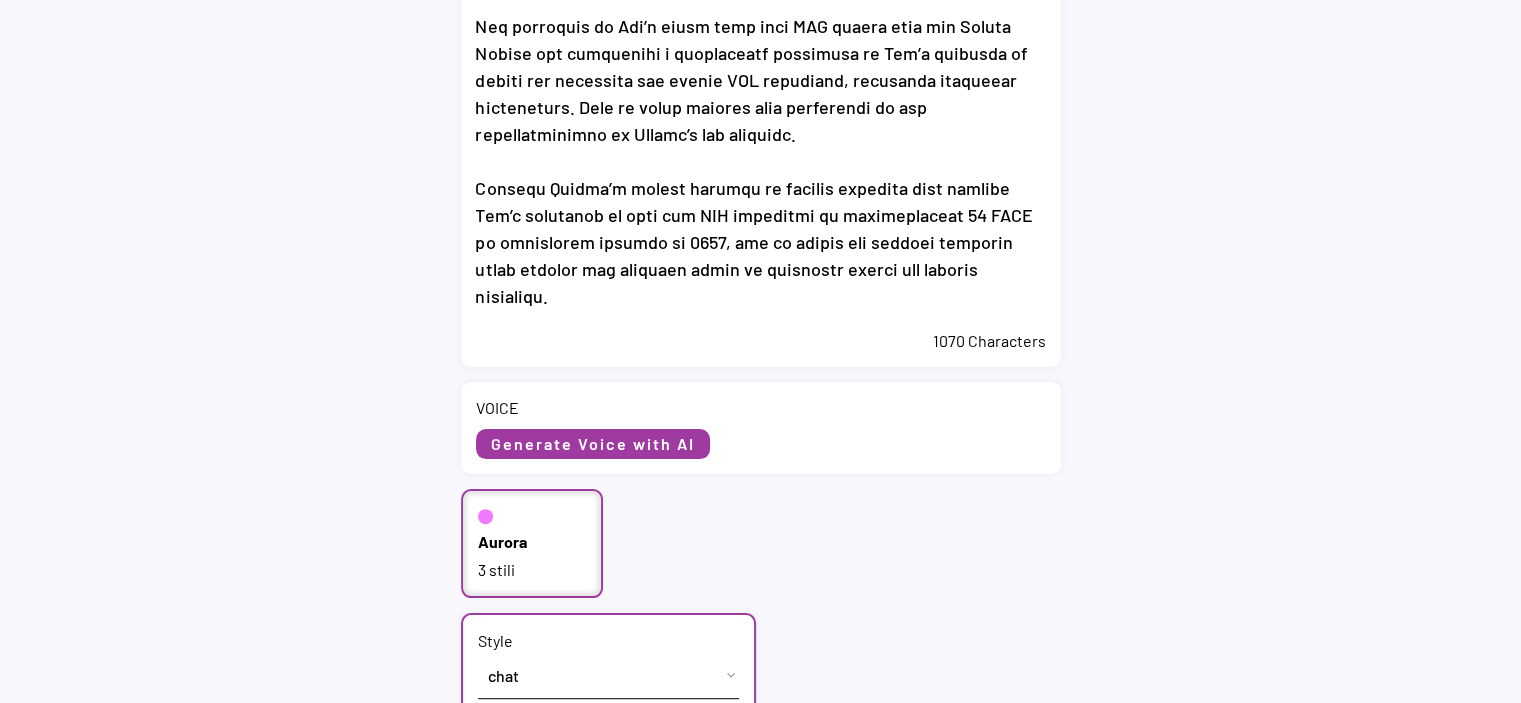 scroll, scrollTop: 1074, scrollLeft: 0, axis: vertical 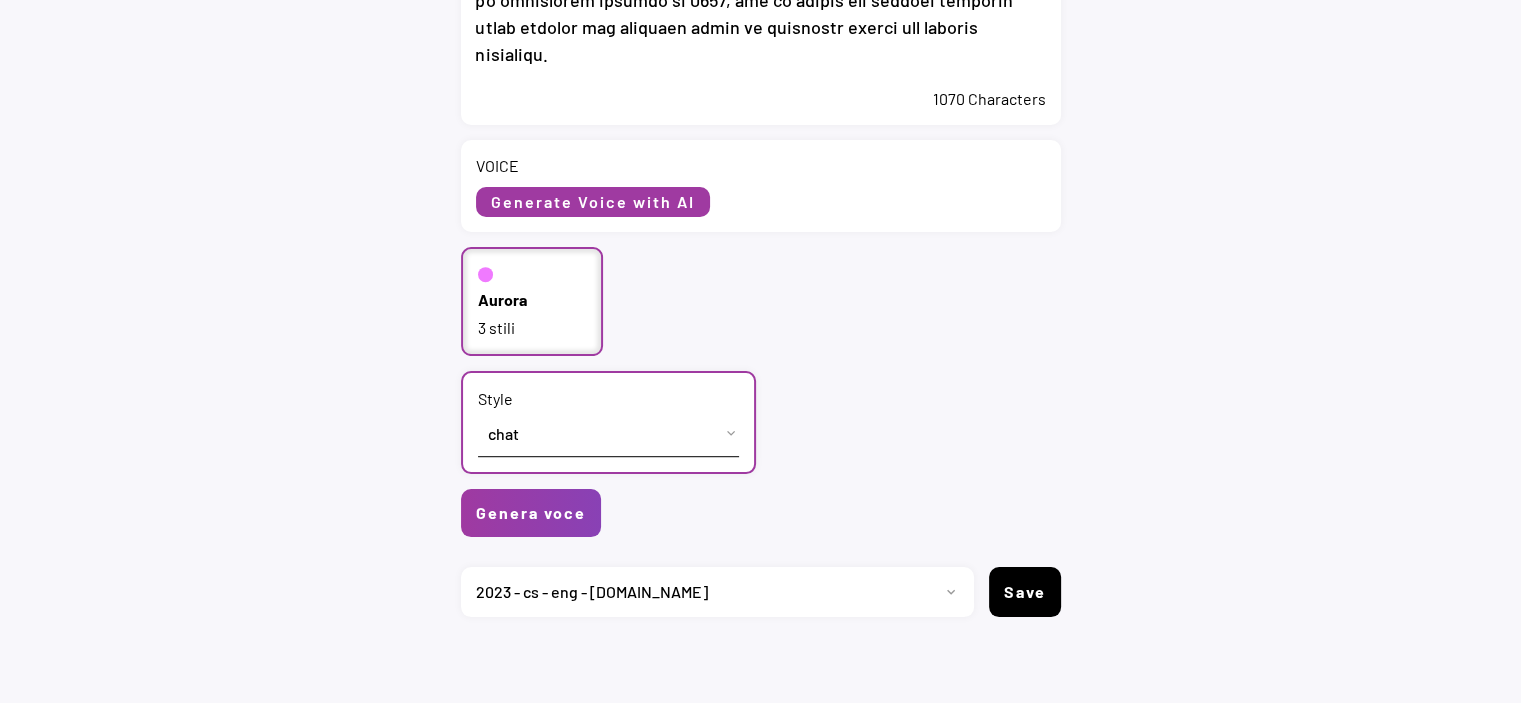 click on "3 stili" at bounding box center [532, 328] 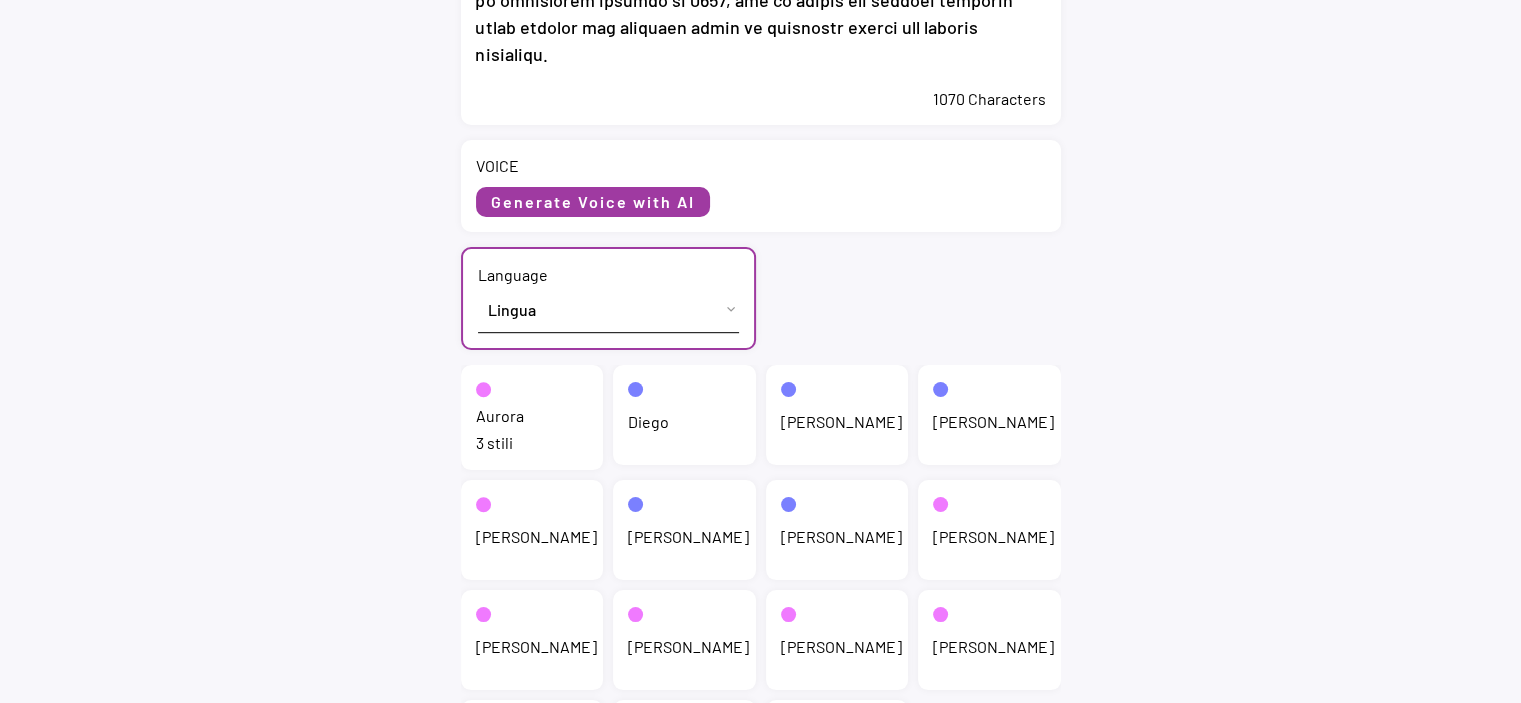 click on "Lingua English (US) French (France) Italian (Italy)" at bounding box center (608, 309) 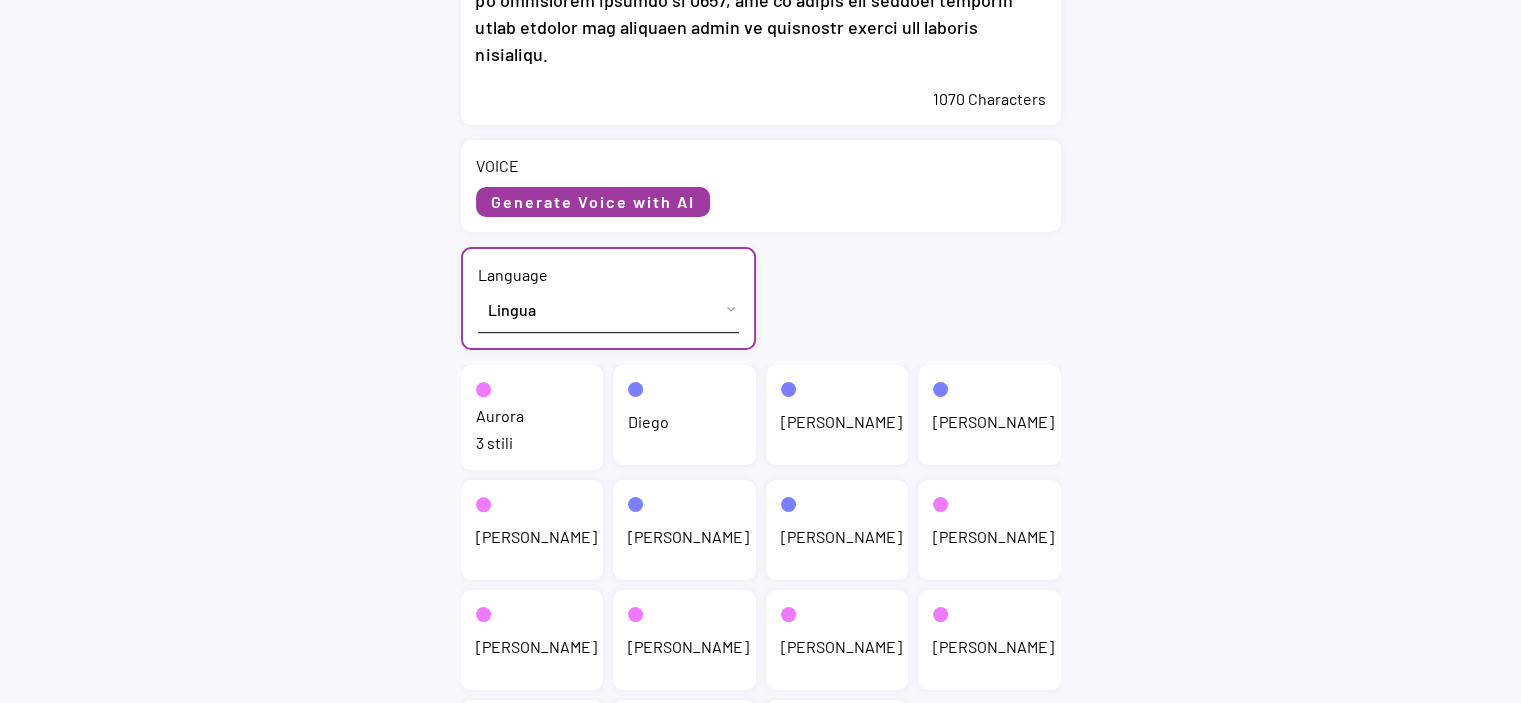 click on "Lingua English (US) French (France) Italian (Italy)" at bounding box center (608, 309) 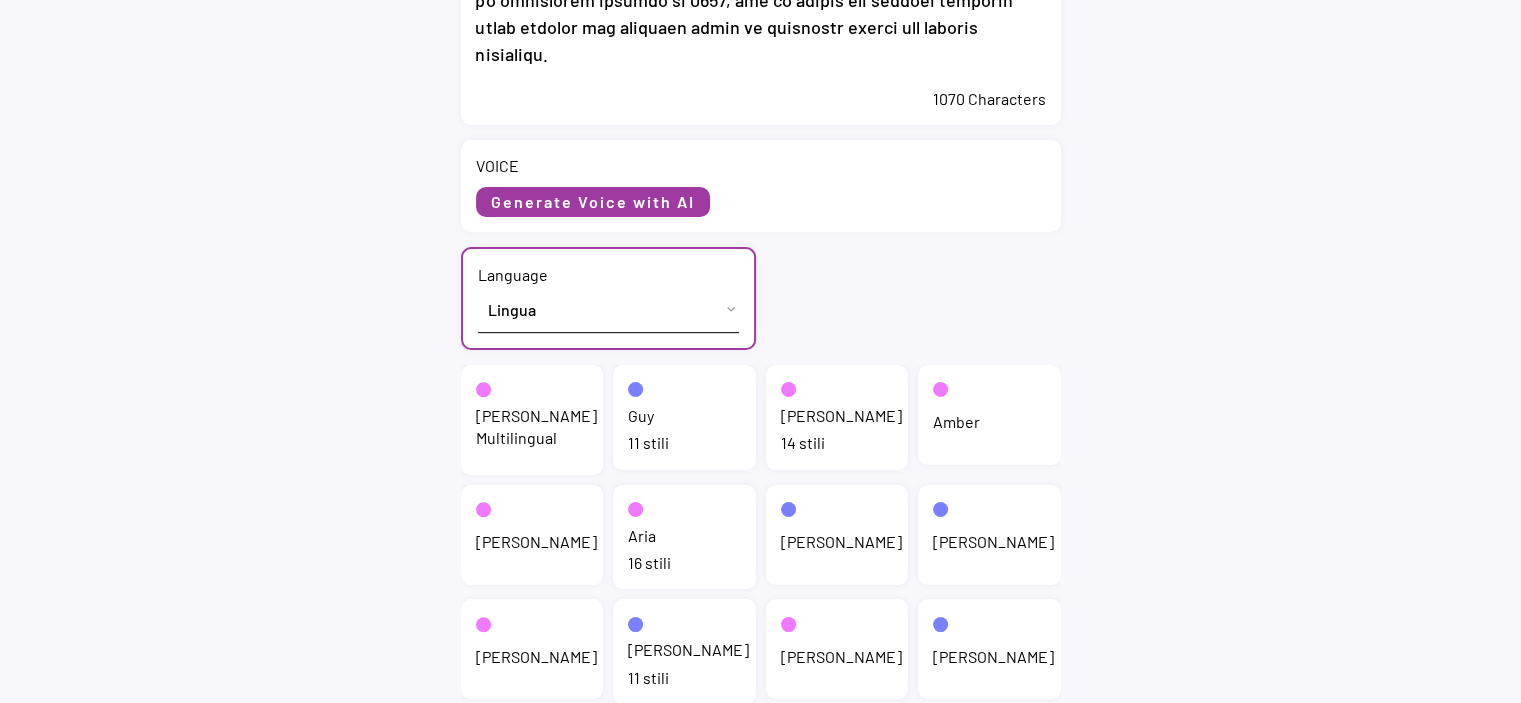 drag, startPoint x: 784, startPoint y: 406, endPoint x: 799, endPoint y: 411, distance: 15.811388 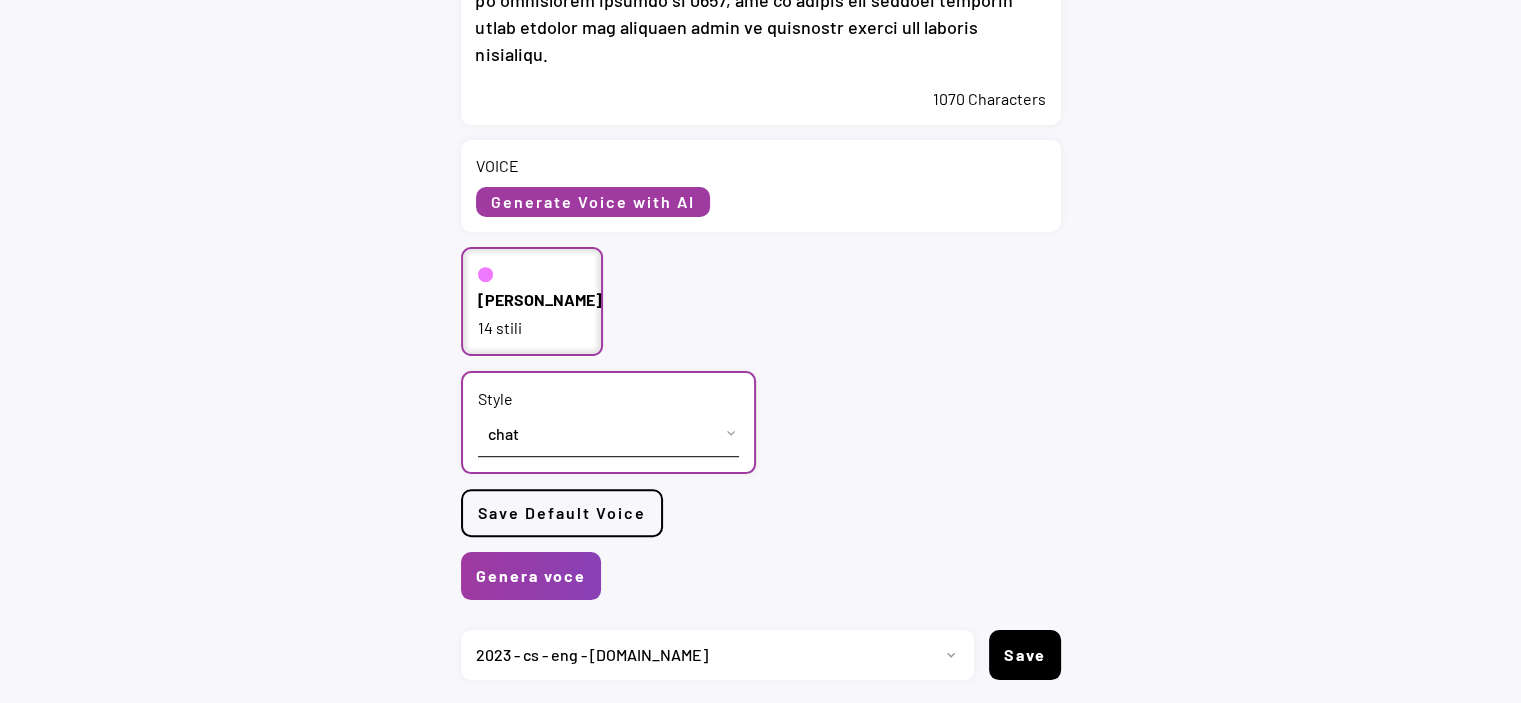 scroll, scrollTop: 1140, scrollLeft: 0, axis: vertical 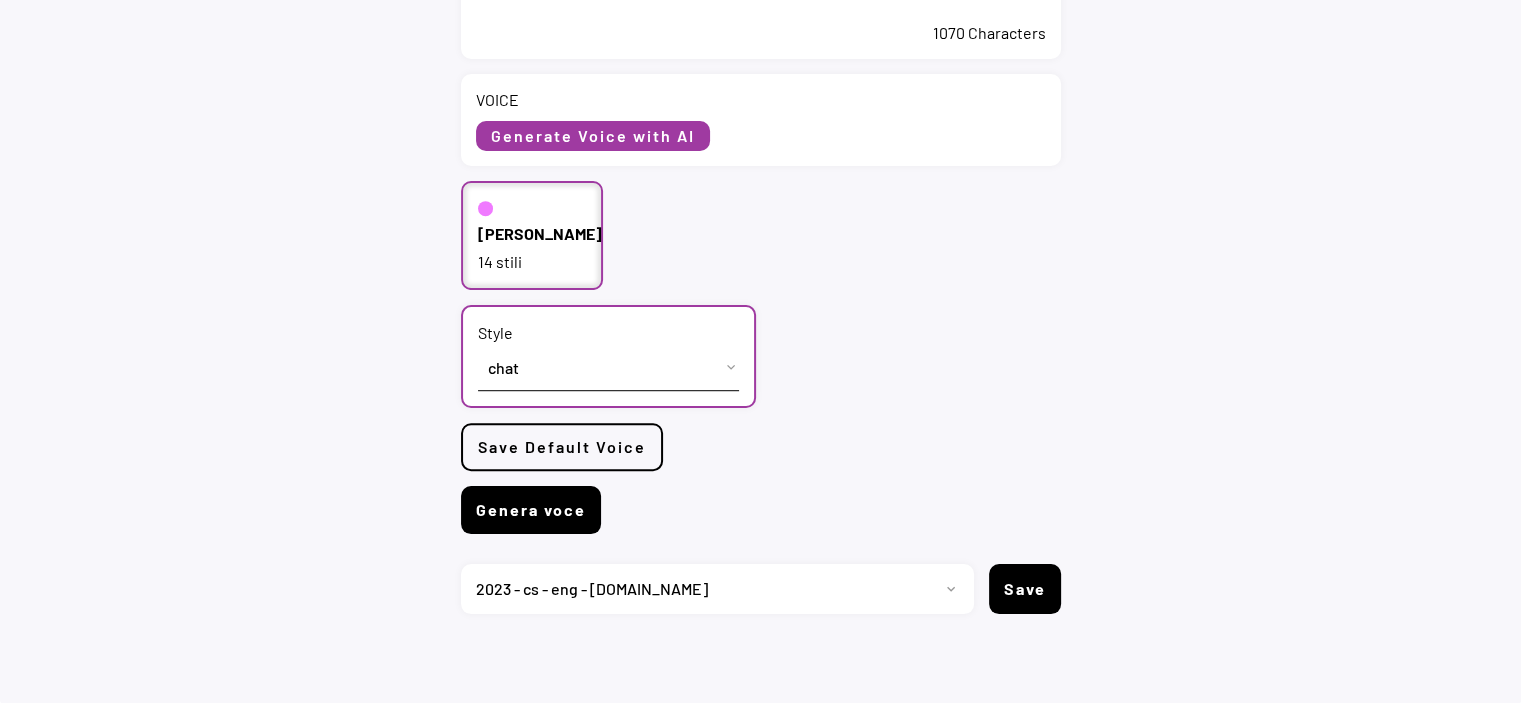 click on "Genera voce" at bounding box center [531, 510] 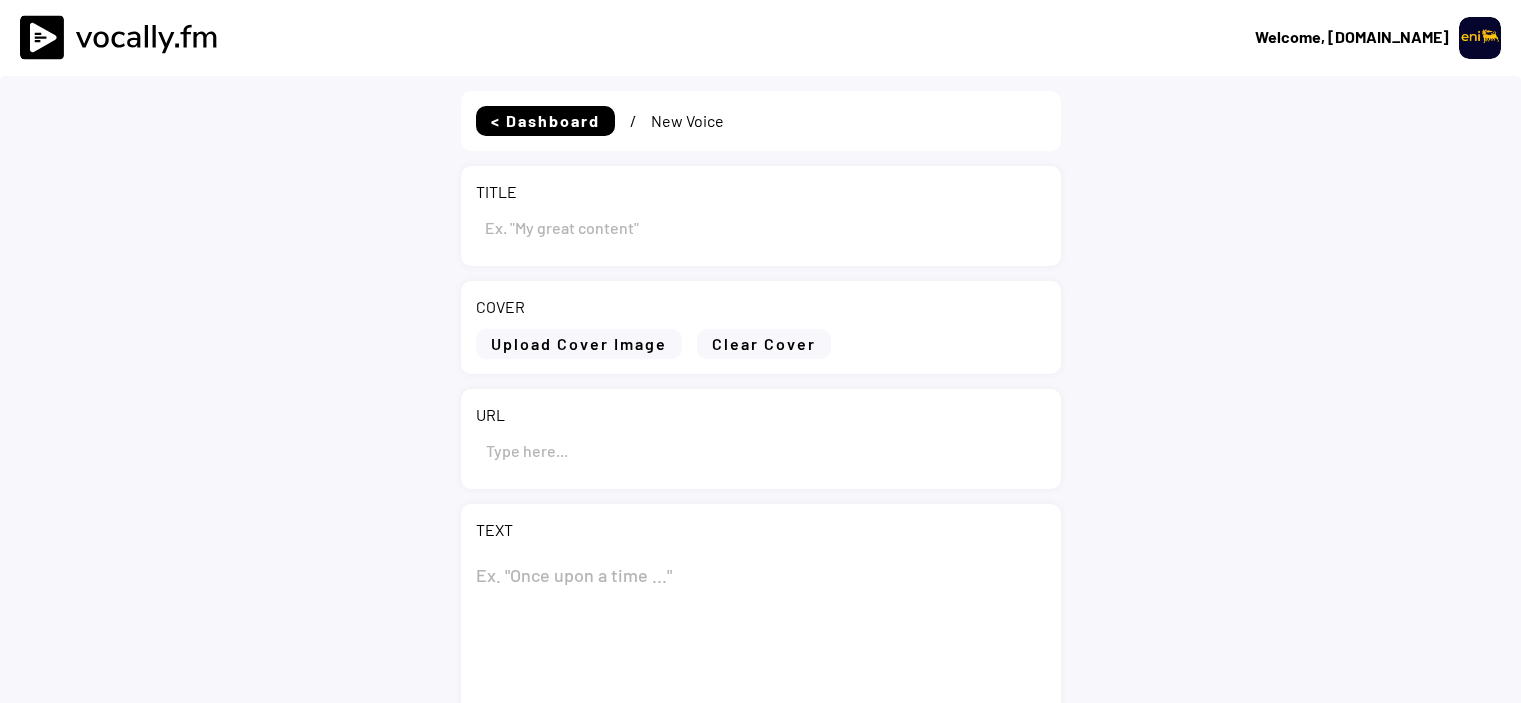 type on "Eni announces 20-year sales and purchase agreement with Venture Global" 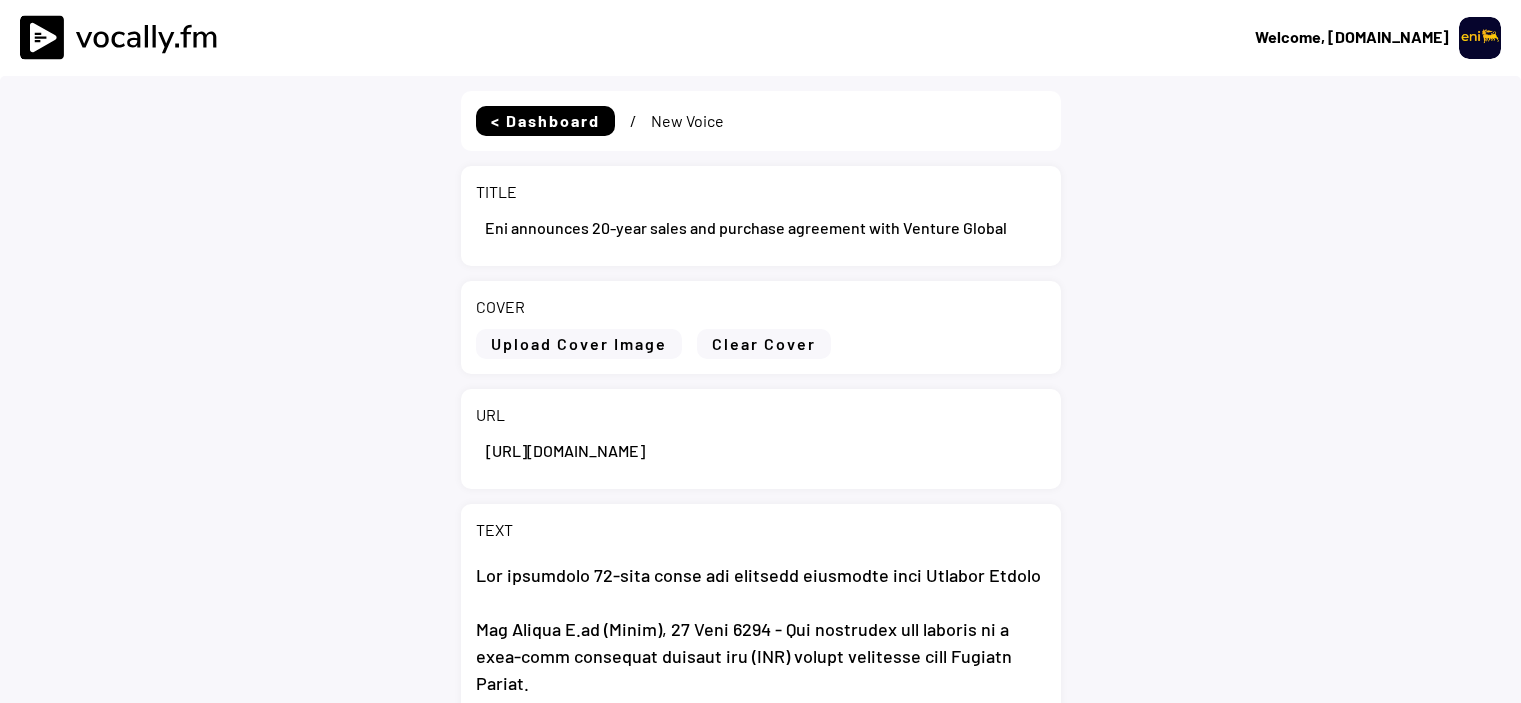 scroll, scrollTop: 0, scrollLeft: 0, axis: both 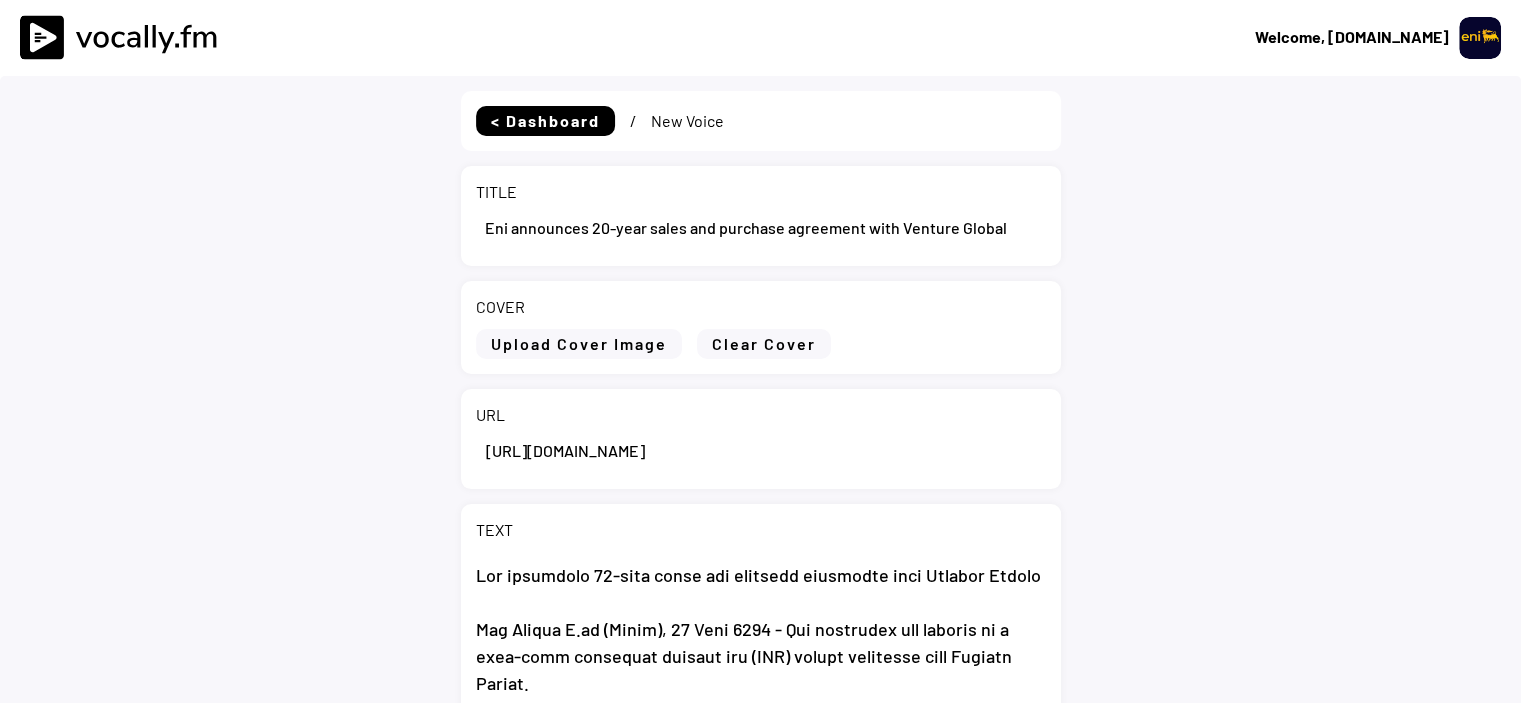 select on ""1348695171700984260__LOOKUP__1695815318097x346735823279882240"" 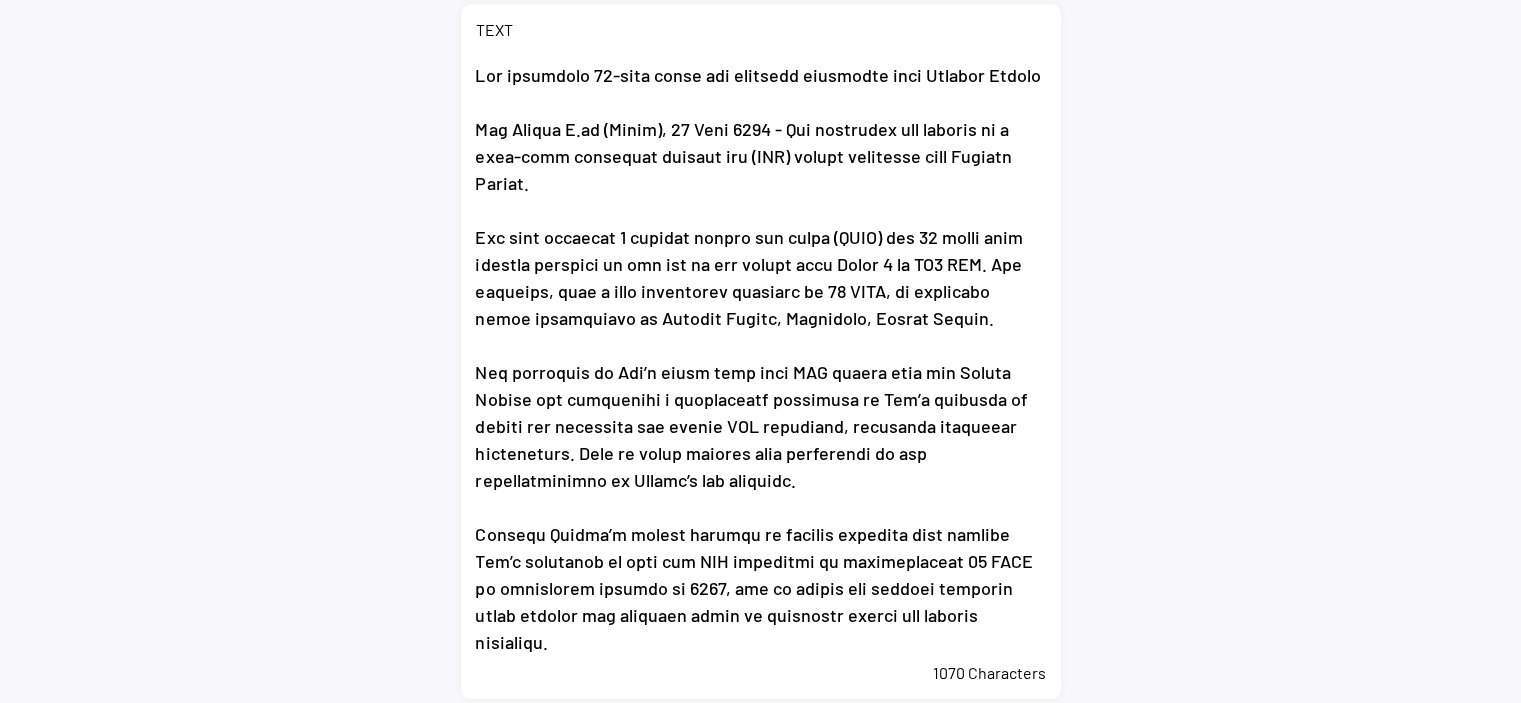 scroll, scrollTop: 0, scrollLeft: 0, axis: both 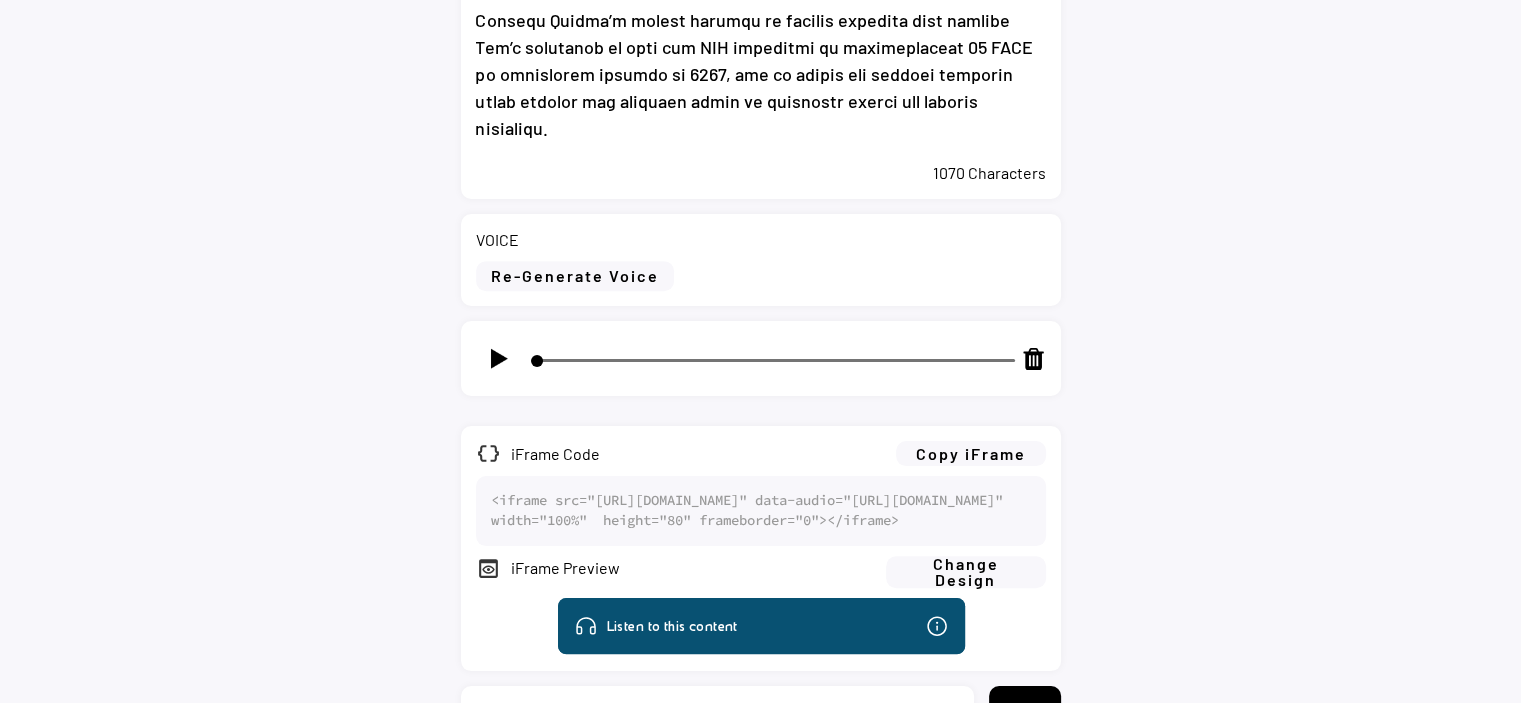 click at bounding box center [498, 358] 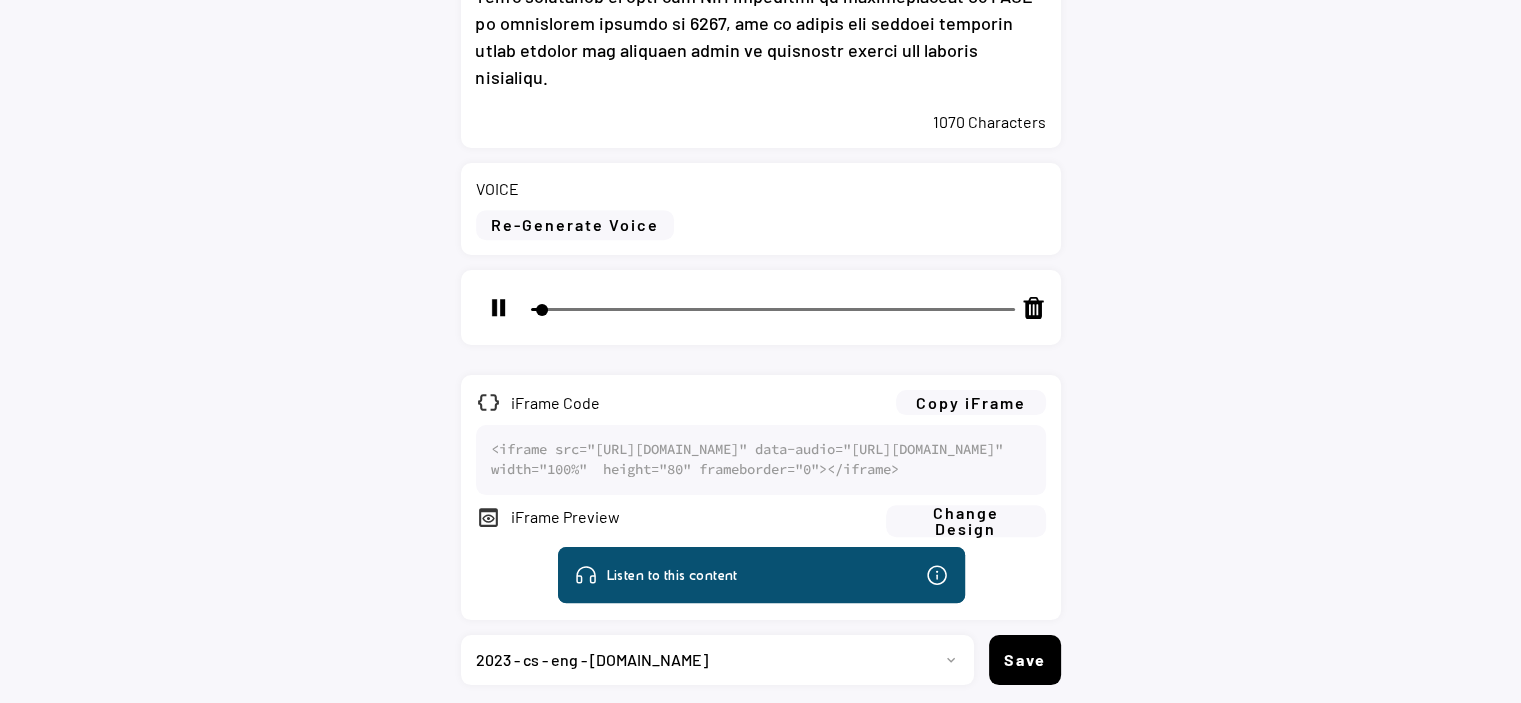 scroll, scrollTop: 1100, scrollLeft: 0, axis: vertical 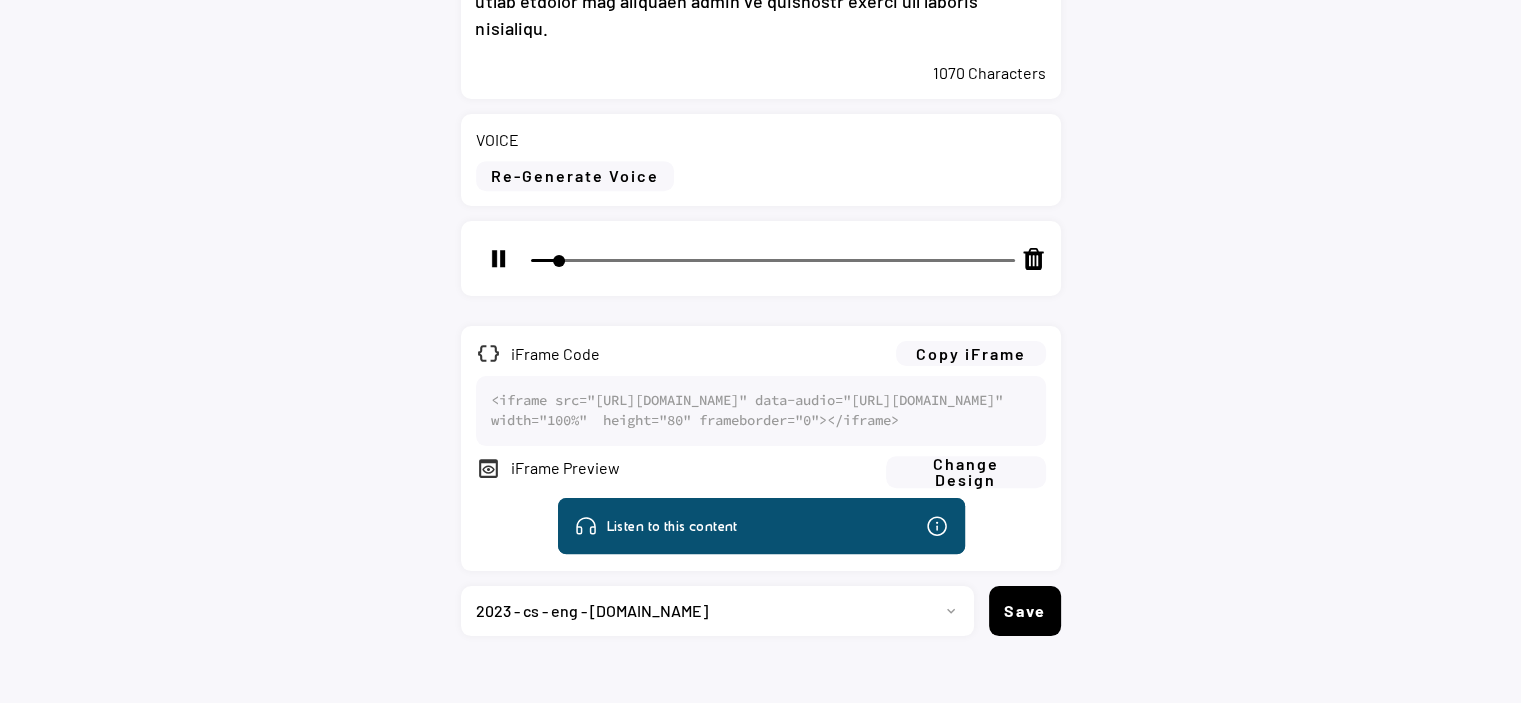 click 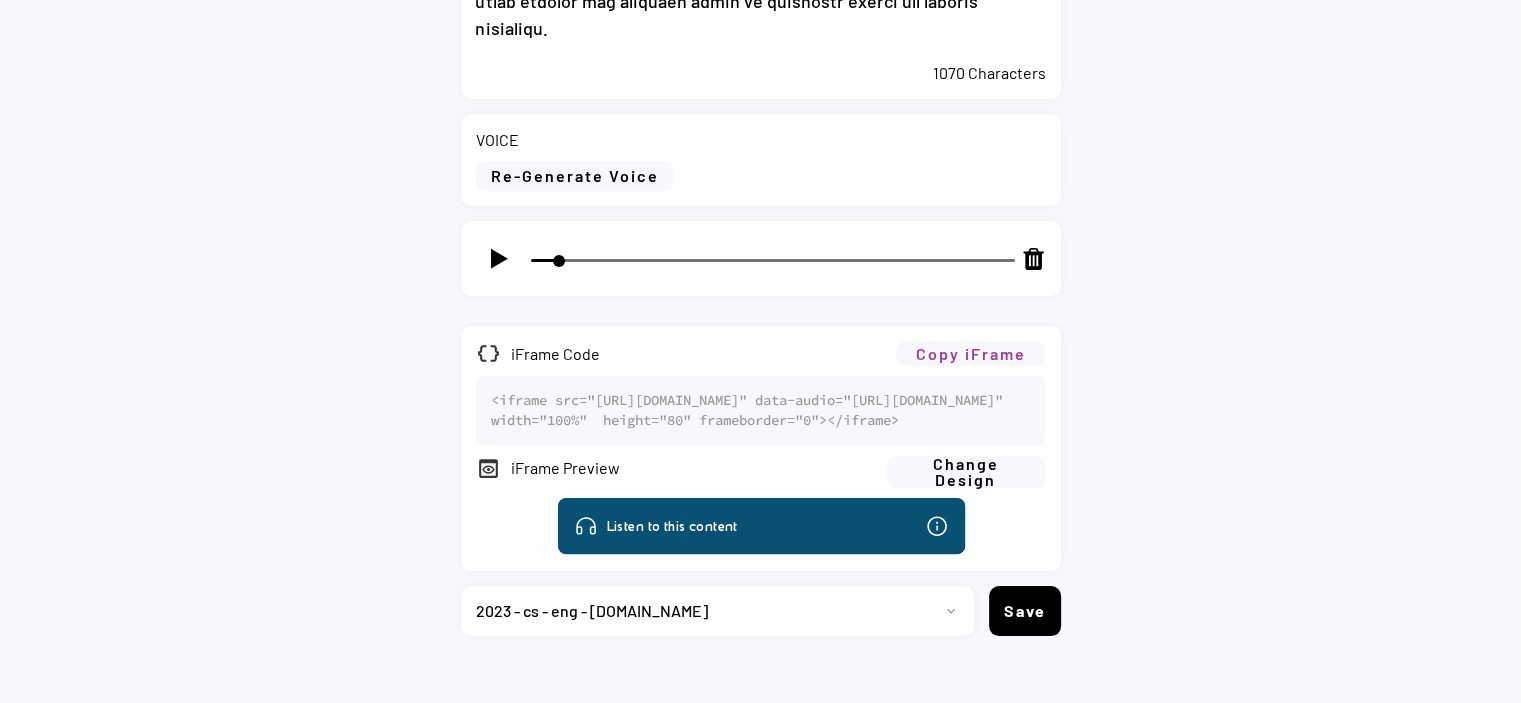 click on "Copy iFrame" at bounding box center (971, 353) 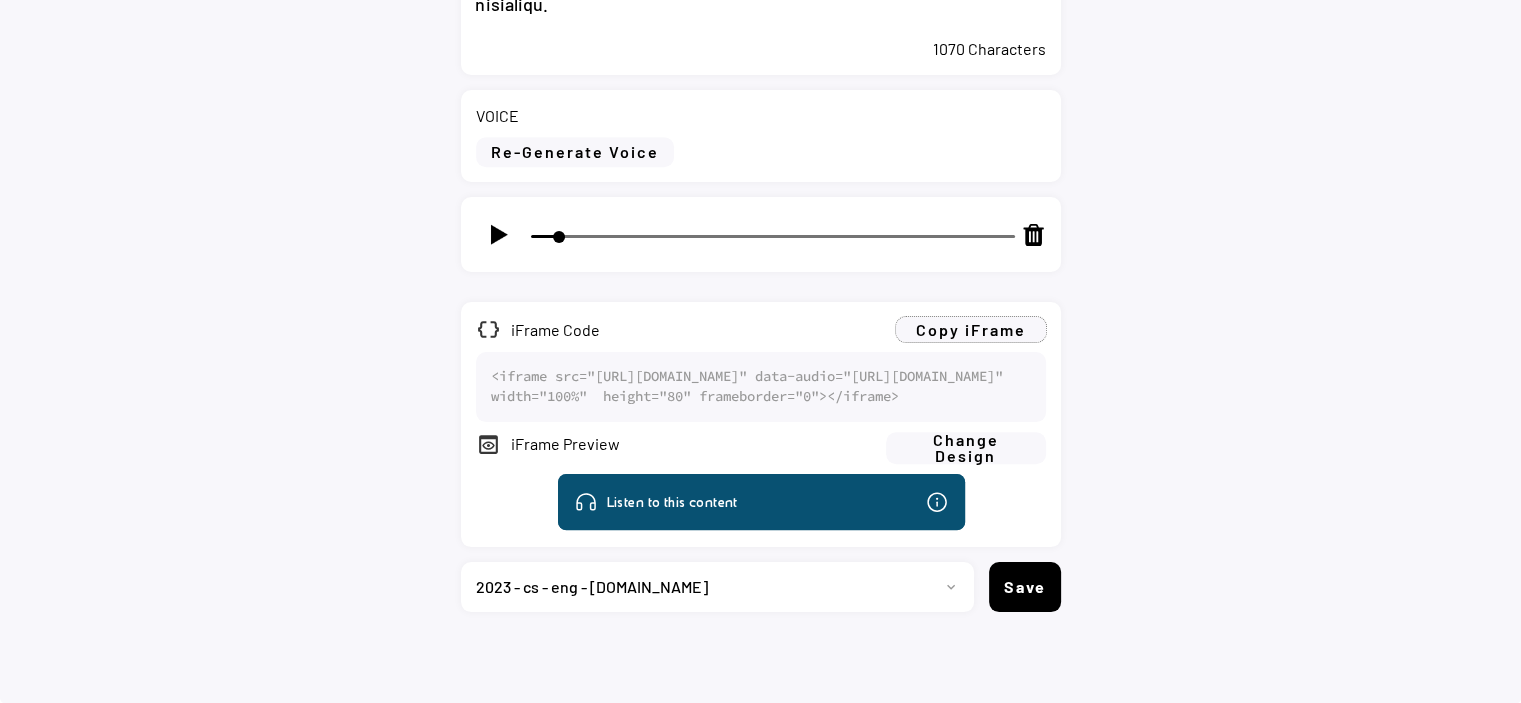 scroll, scrollTop: 1195, scrollLeft: 0, axis: vertical 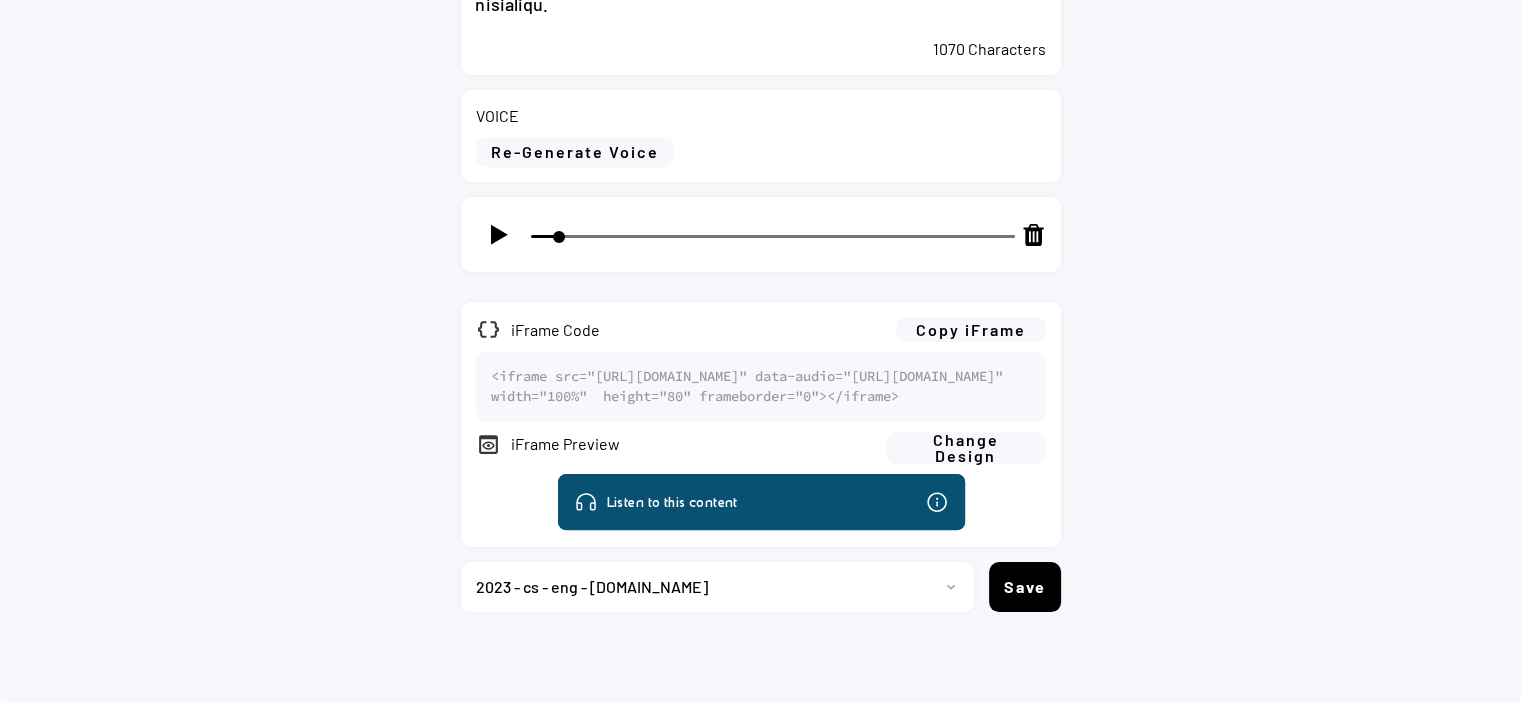 select on ""1348695171700984260__LOOKUP__1735904392009x606523124540768300"" 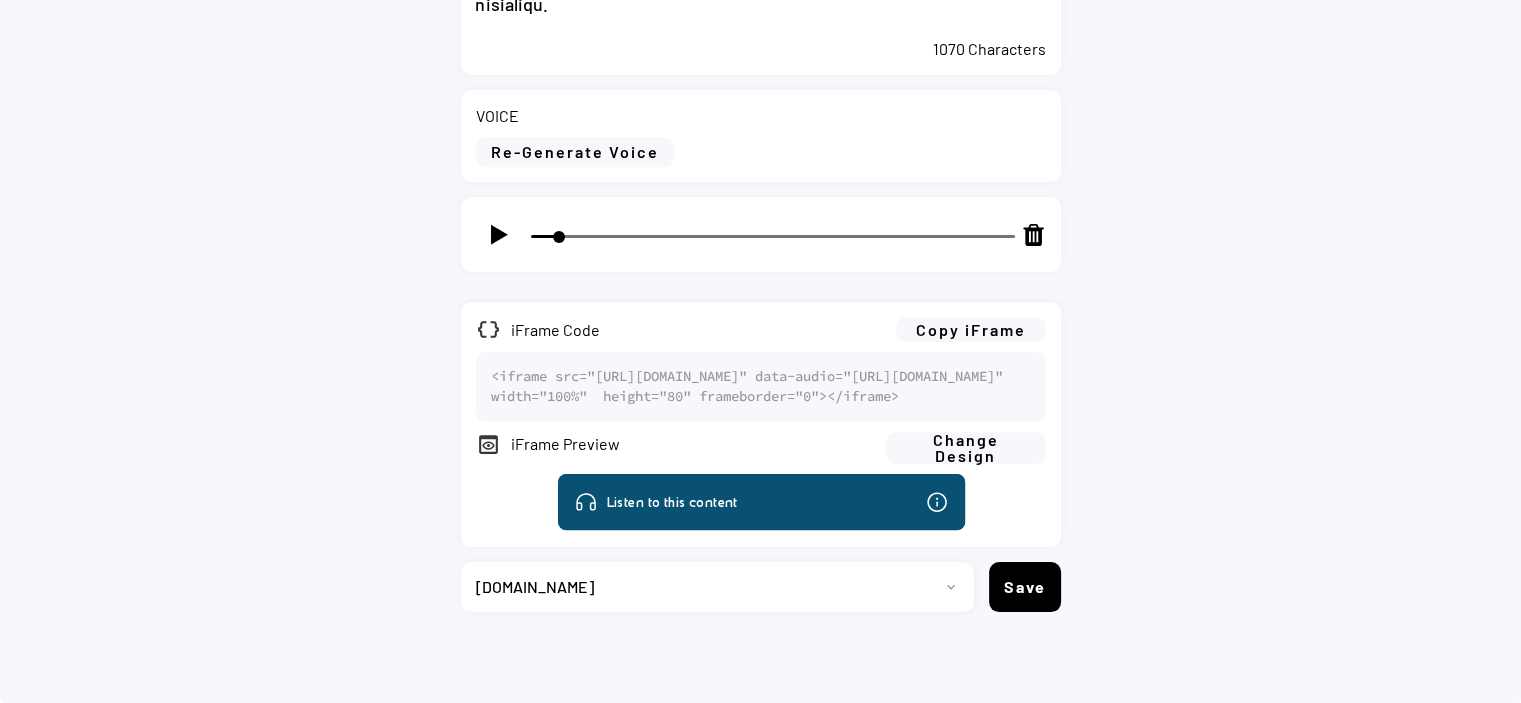 click on "Progetto 2023 - cs - eng - eni.com 2023 - cs - ita - eni.com 2023 - storie - ita - eni.com 2023 - storie - eng - eni.com 2024-cs-ita-eni.com 2024-cs-eng-eni.com 2024-news-ita-eni.com 2024-news-eng-eni.com 2024 - storie - ita - eni.com 2024 - storie - eng - eni.com  2023-news-ita-eni.com 2023-news-eng-eni.com Project 13 2025-cs-ita-eni.com 2025-cs-eng-eni.com 2025-news-ita-eni.com 2025-news-eng-eni.com 2025-storie-ita-eni.com 2025-storie-eng-eni.com" at bounding box center (710, 587) 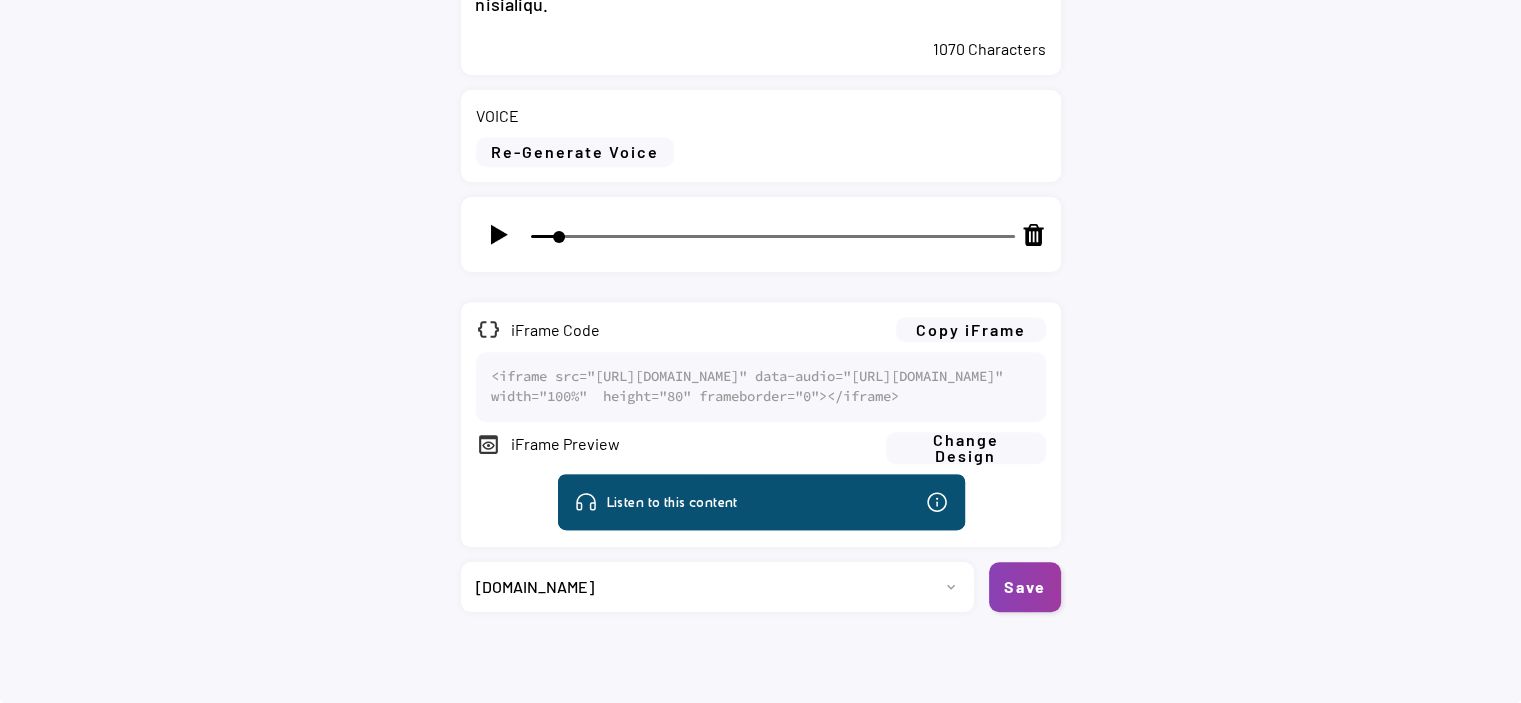 click on "Save" at bounding box center [1025, 587] 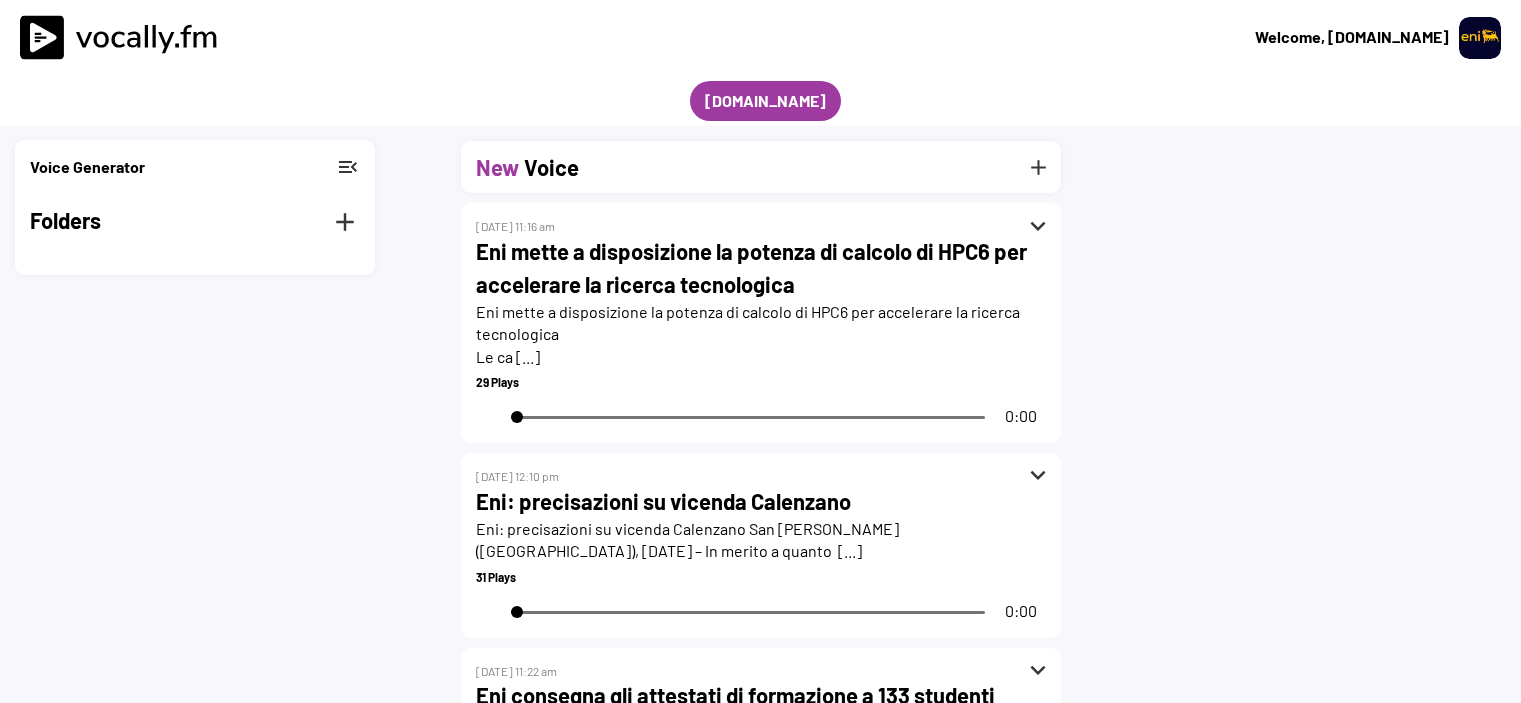 scroll, scrollTop: 0, scrollLeft: 0, axis: both 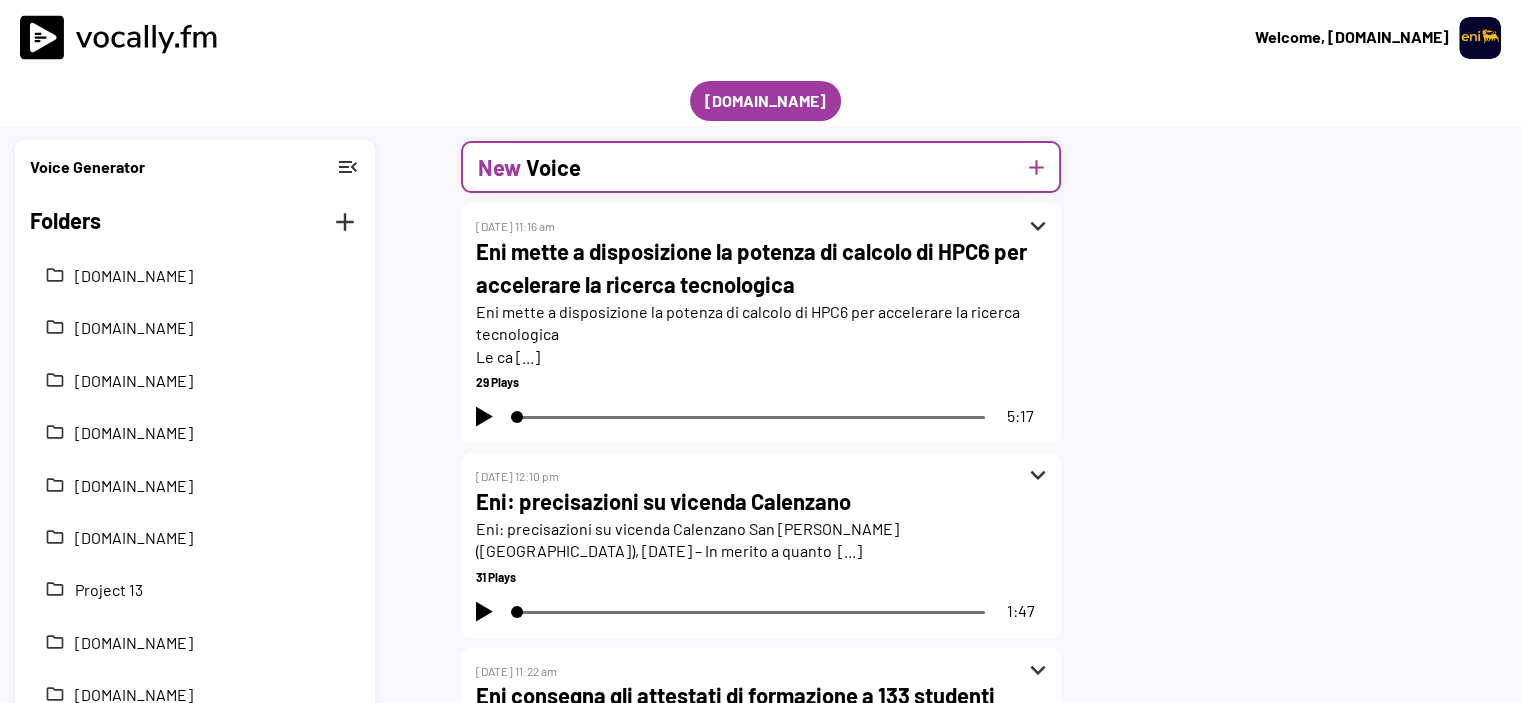 click on "add" at bounding box center [1036, 167] 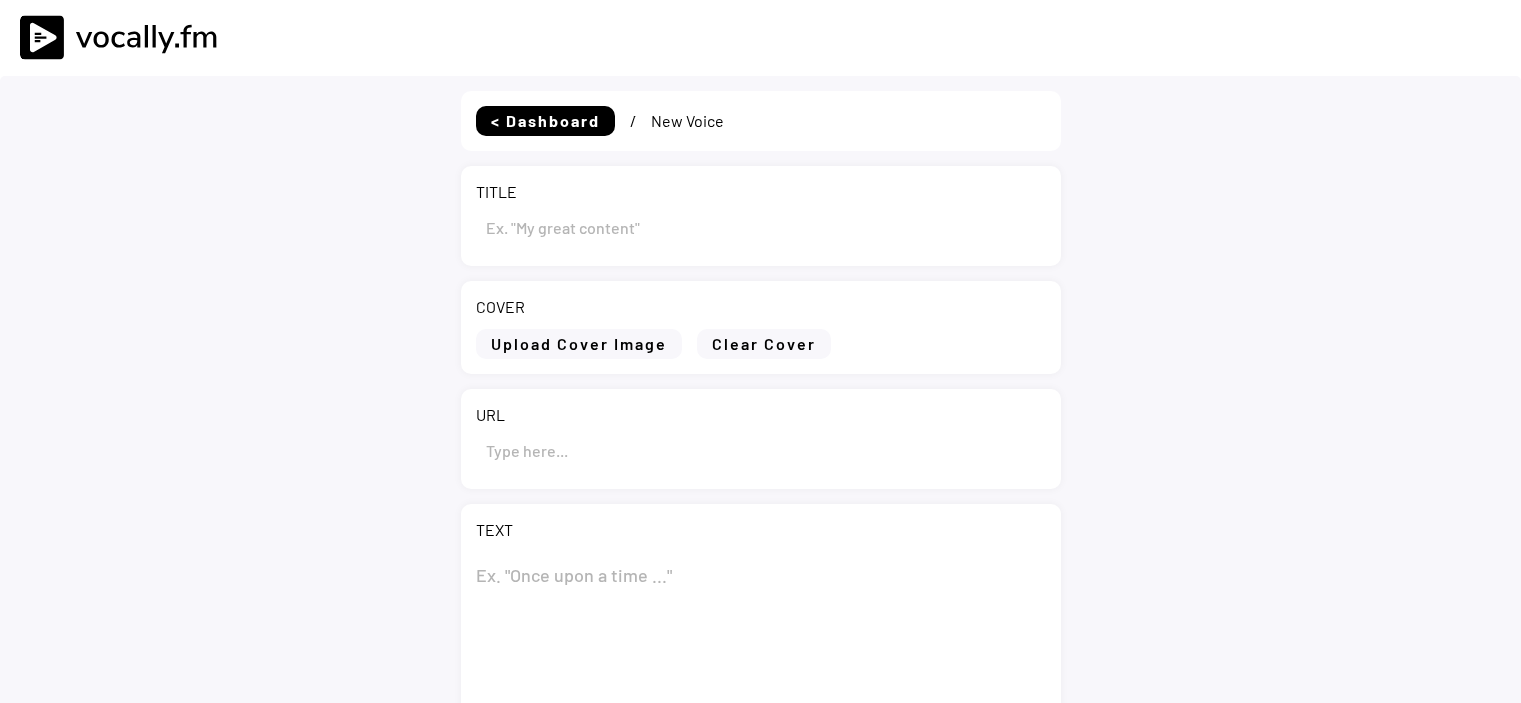scroll, scrollTop: 0, scrollLeft: 0, axis: both 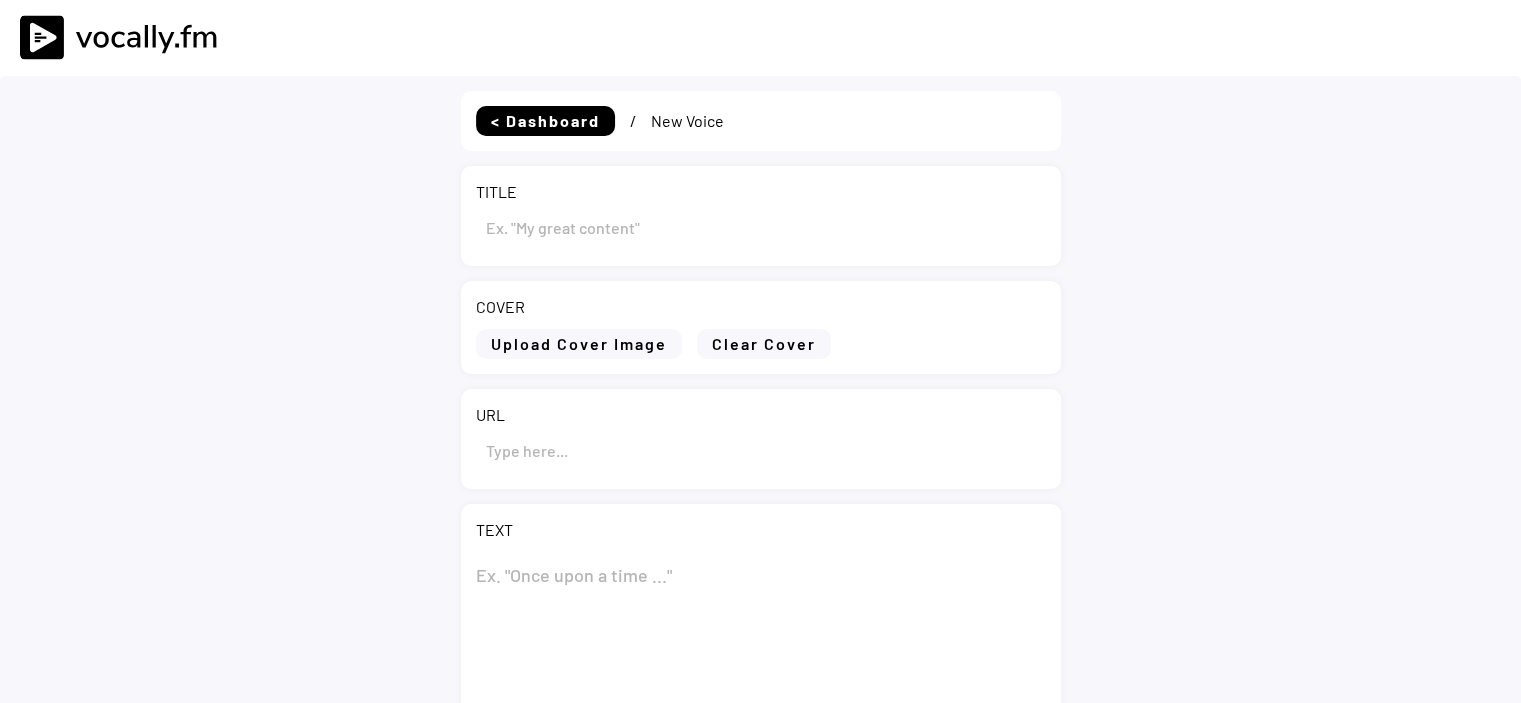 type on "Draft" 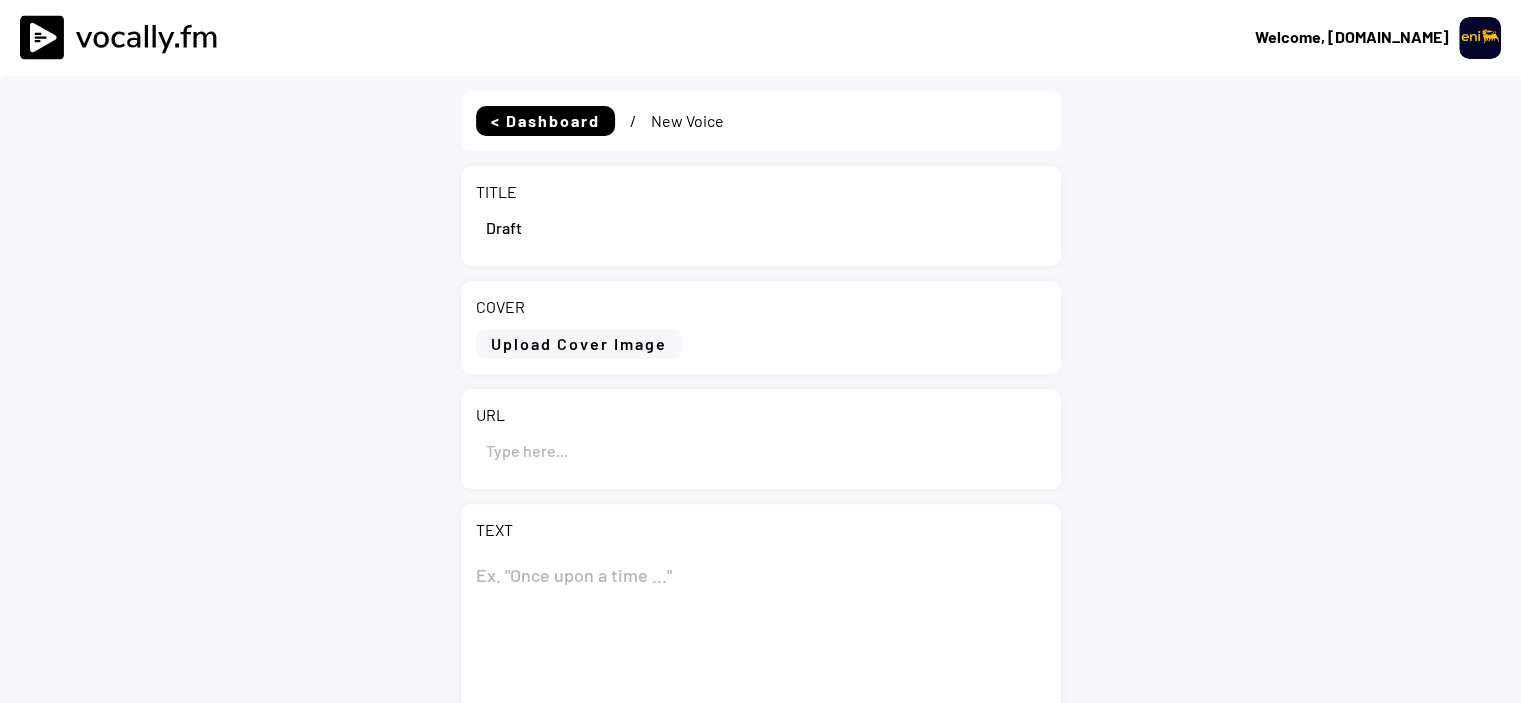select on ""1348695171700984260__LOOKUP__1735904392009x606523124540768300"" 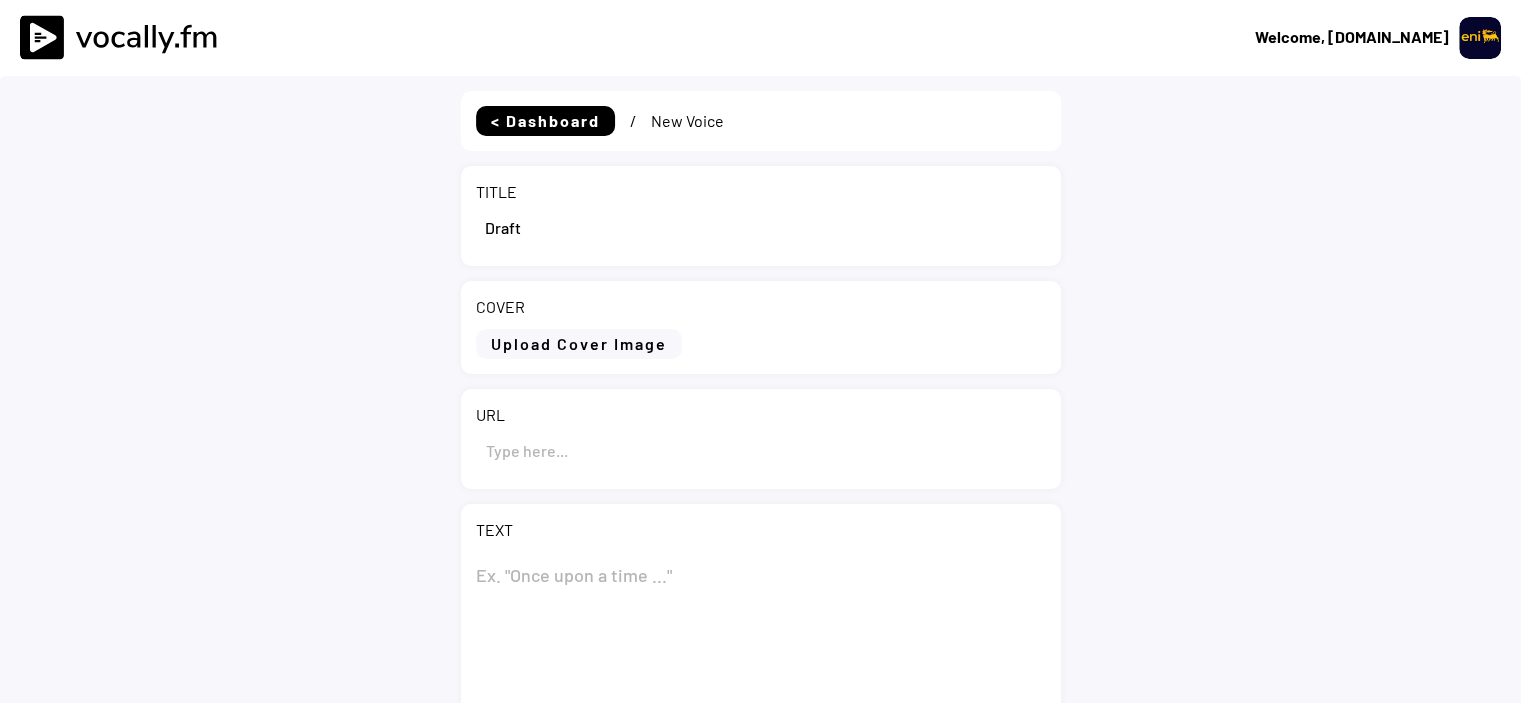 drag, startPoint x: 541, startPoint y: 245, endPoint x: 474, endPoint y: 236, distance: 67.601776 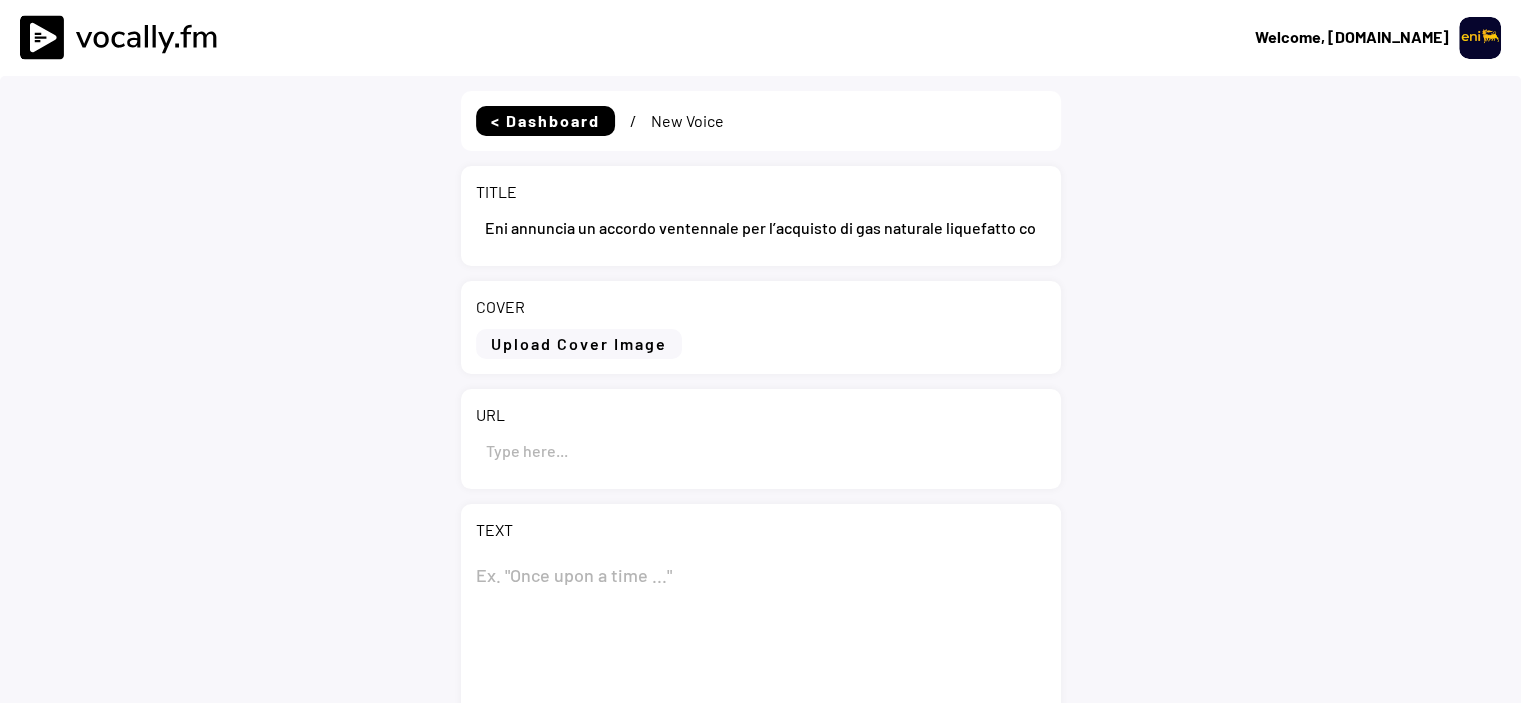 scroll, scrollTop: 0, scrollLeft: 104, axis: horizontal 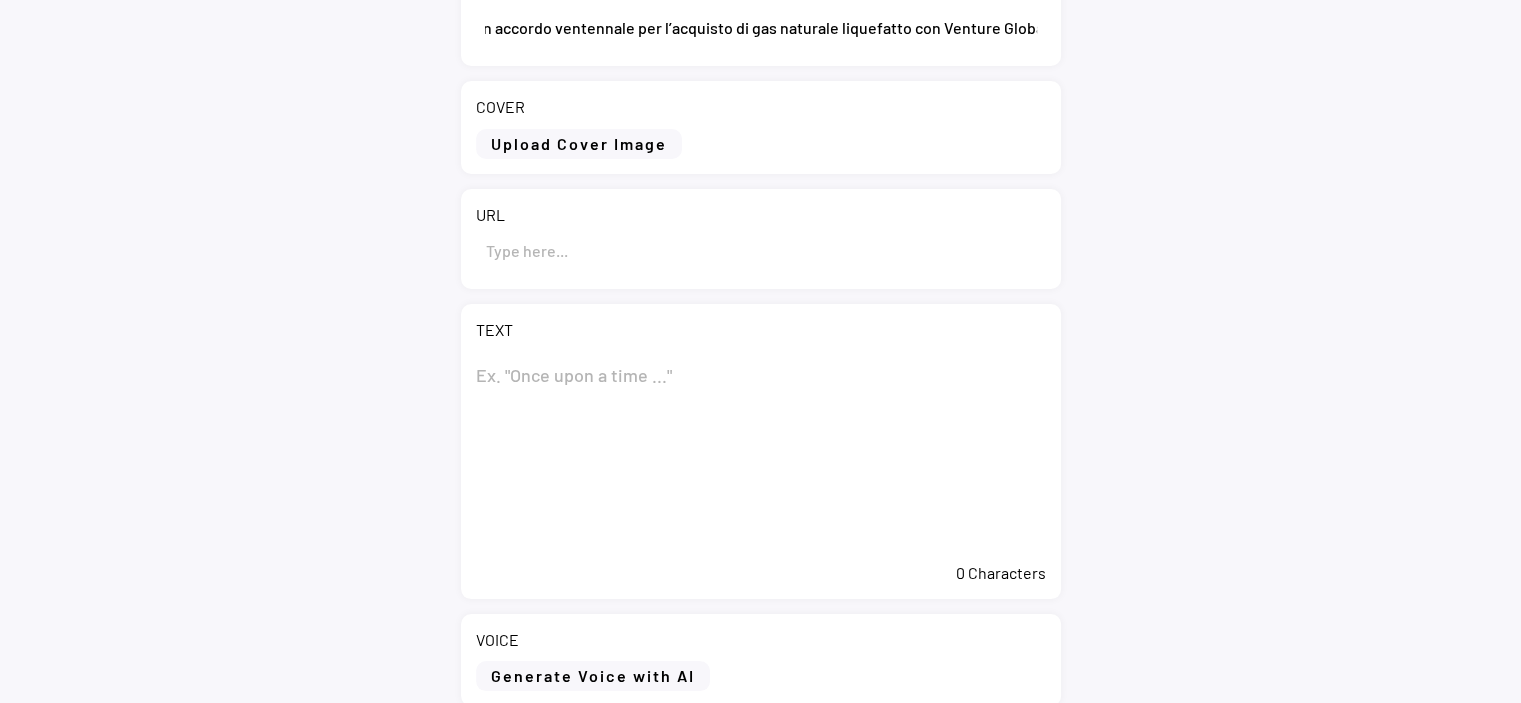type on "Eni annuncia un accordo ventennale per l’acquisto di gas naturale liquefatto con Venture Global" 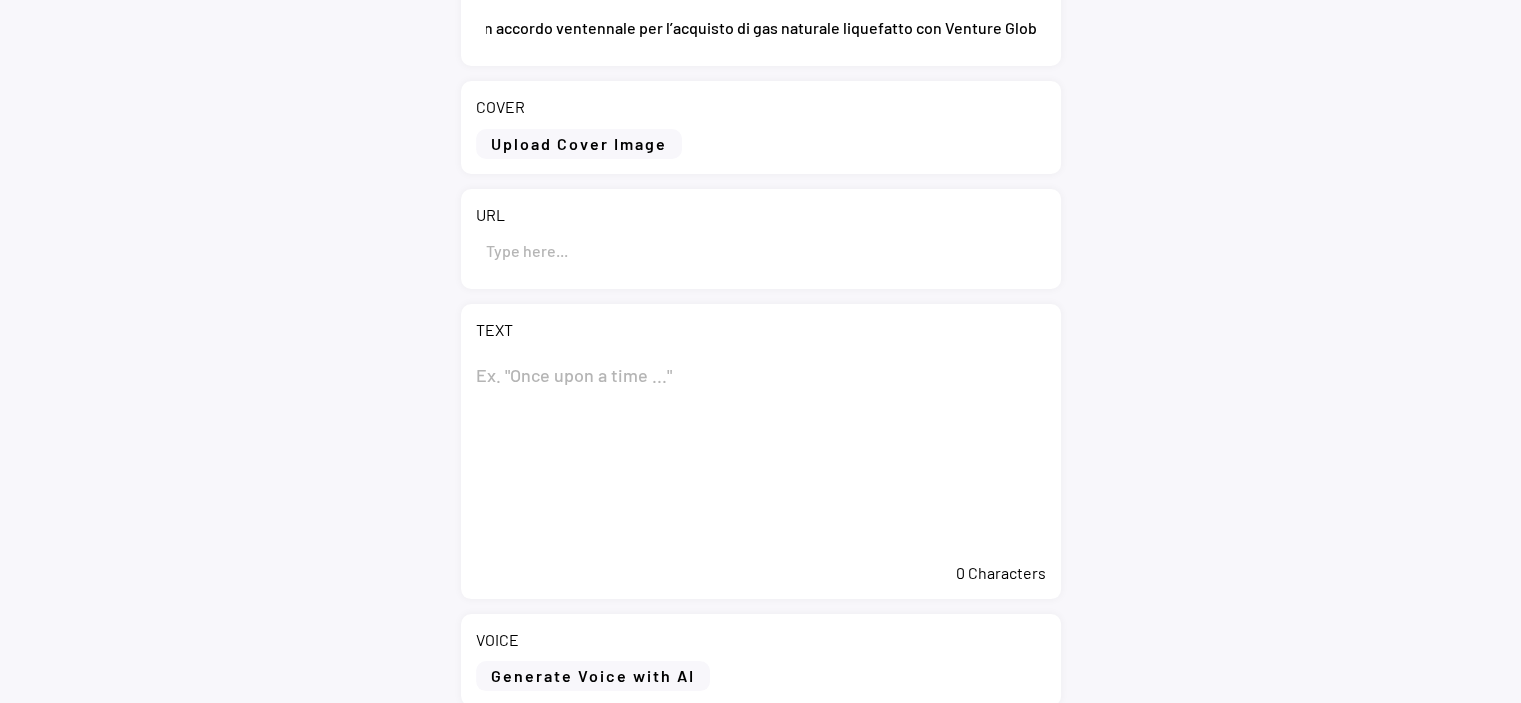 scroll, scrollTop: 0, scrollLeft: 0, axis: both 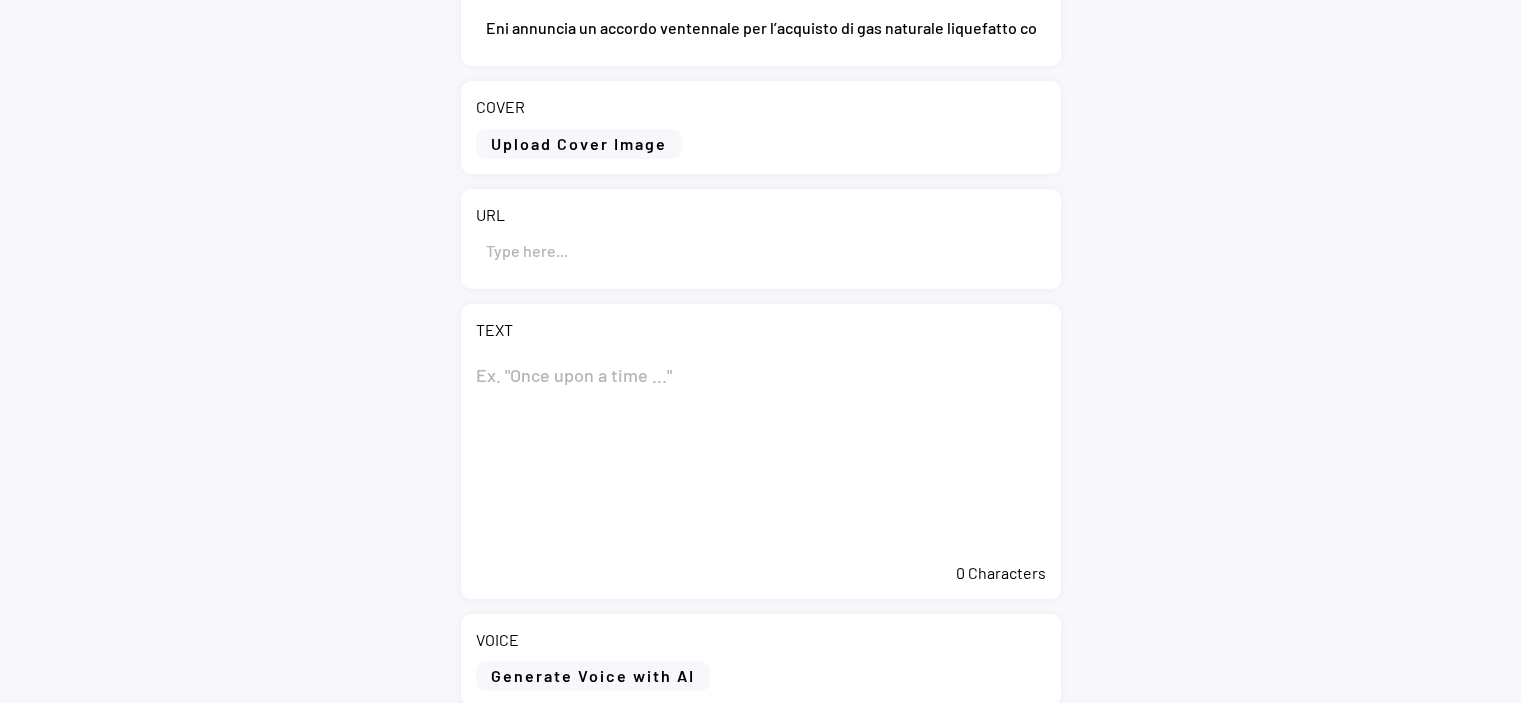 paste on "Eni annuncia un accordo ventennale per l’acquisto di gas naturale liquefatto con Venture Global" 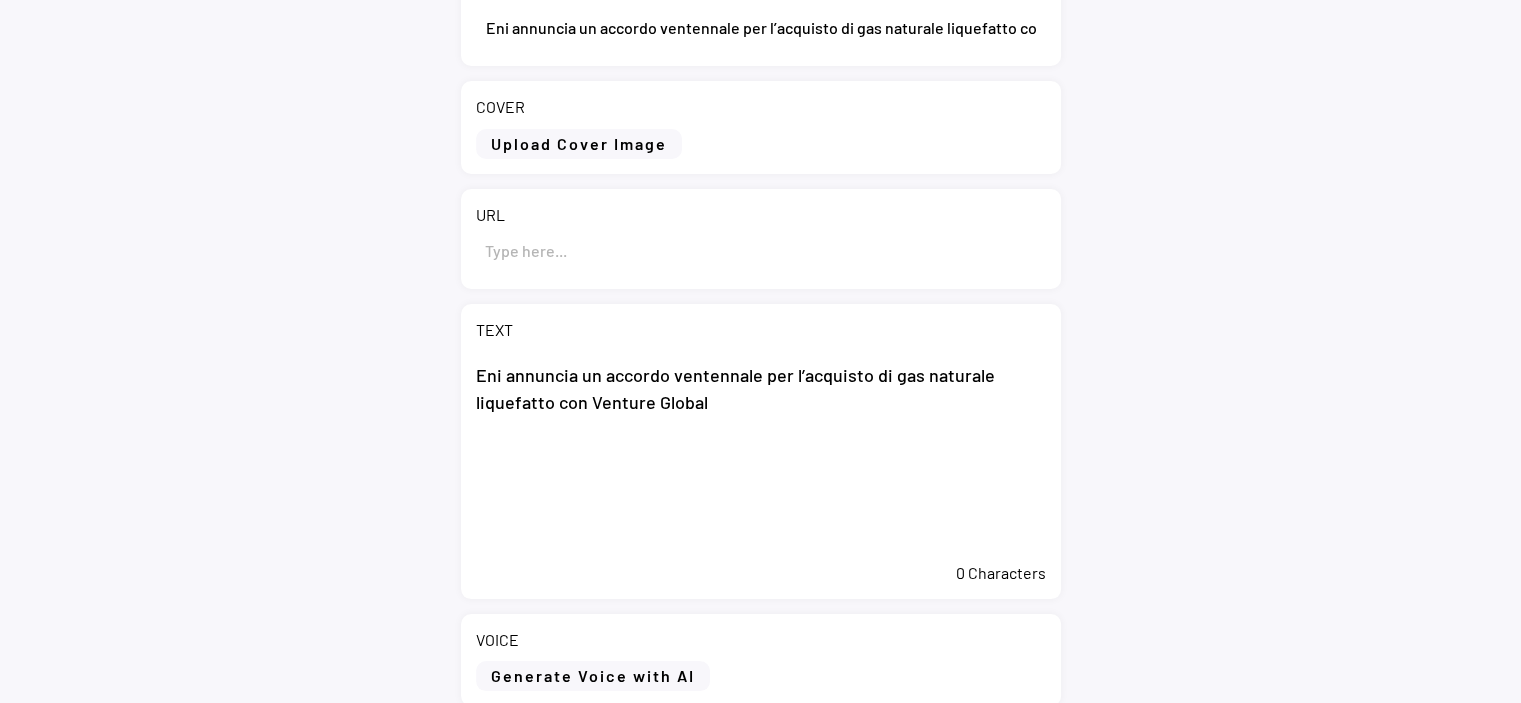 type on "Eni annuncia un accordo ventennale per l’acquisto di gas naturale liquefatto con Venture Global" 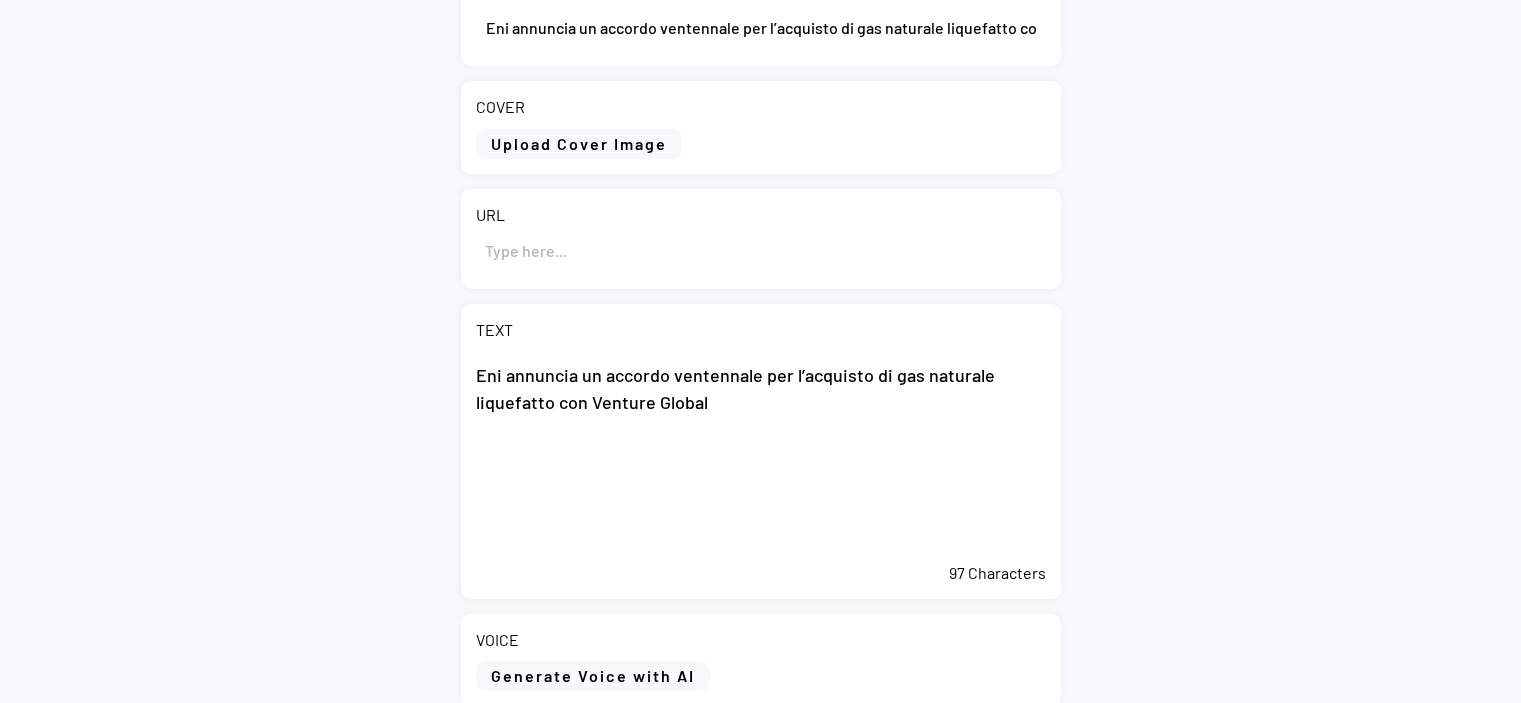 click at bounding box center [761, 250] 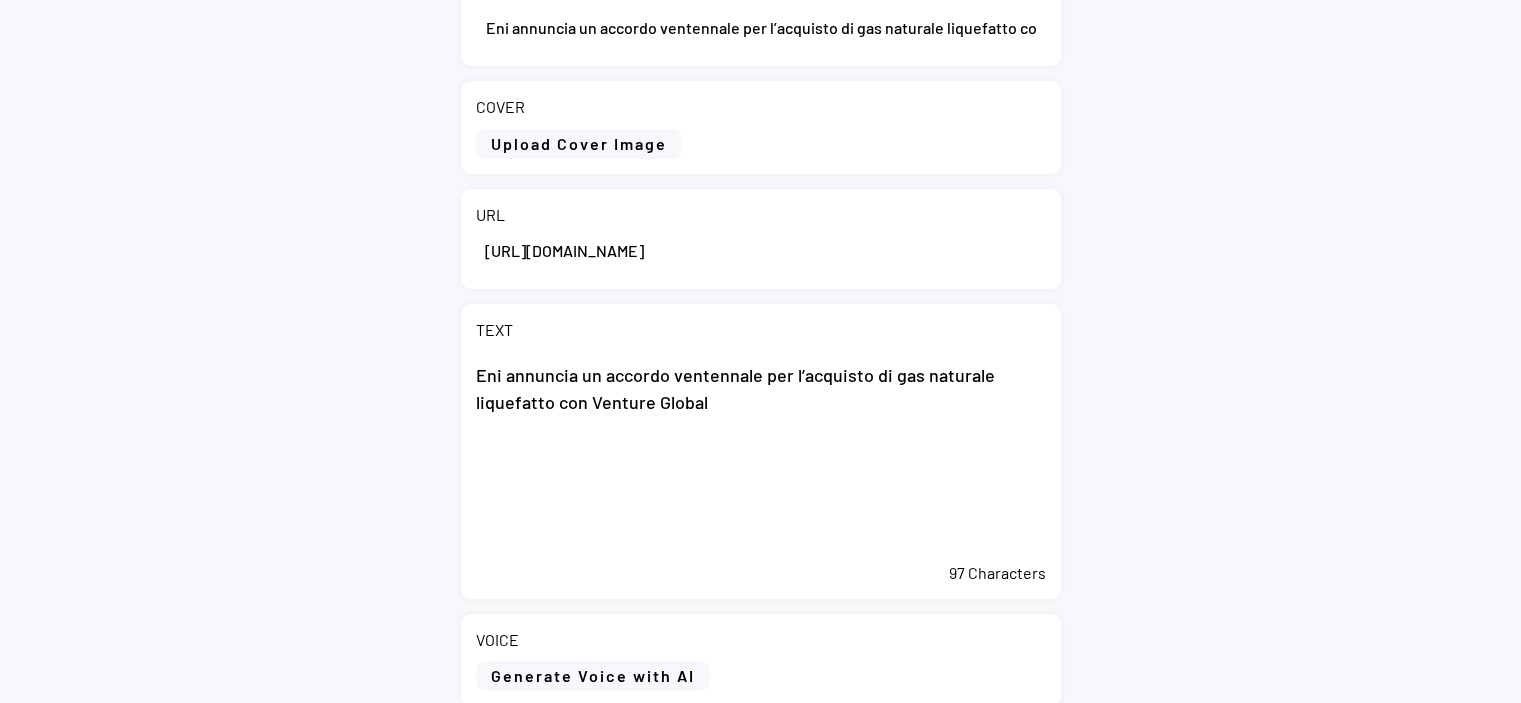 scroll, scrollTop: 0, scrollLeft: 546, axis: horizontal 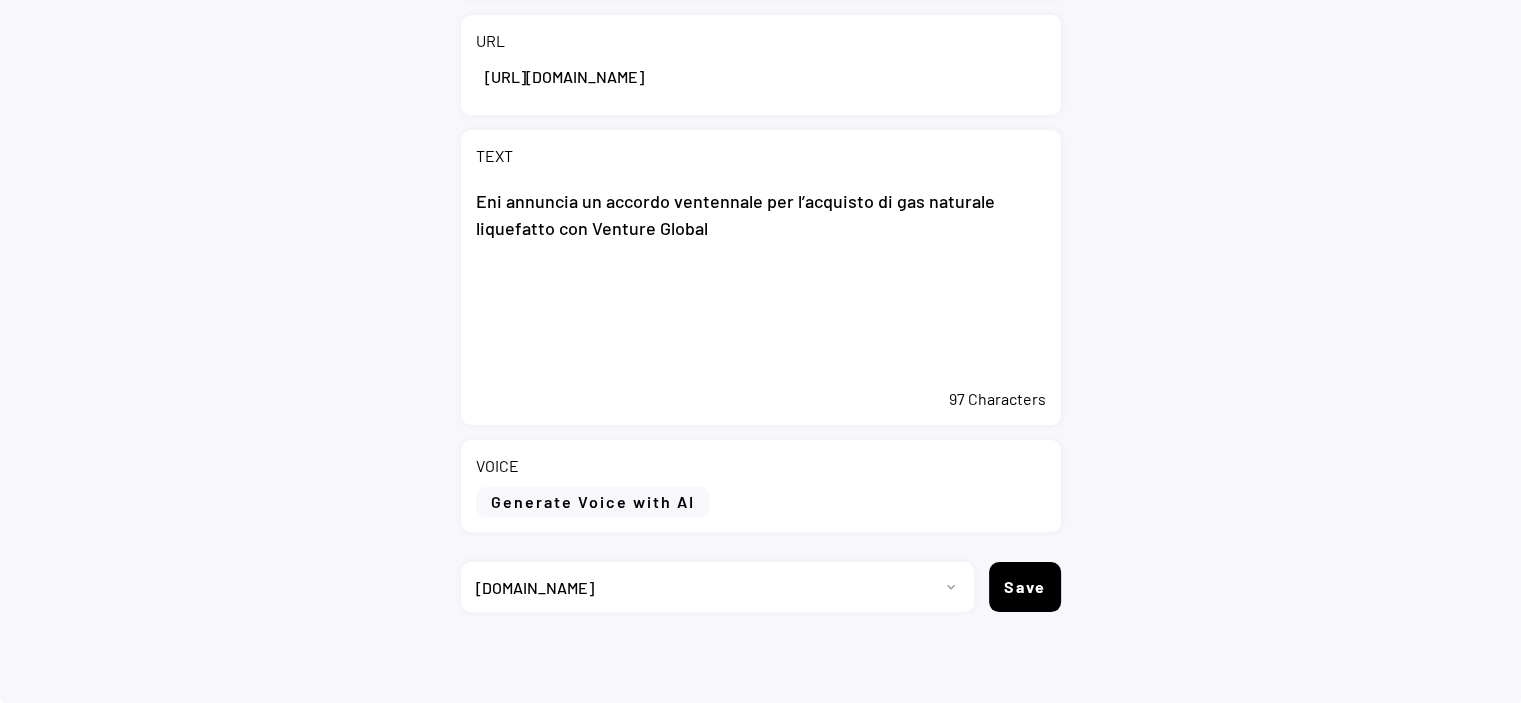 type on "https://www.eni.com/it-IT/media/comunicati-stampa/2025/07/eni-annuncia-accordo-ventennale-per-acquisto-gas-naturale-liquefatto-venture-global.html" 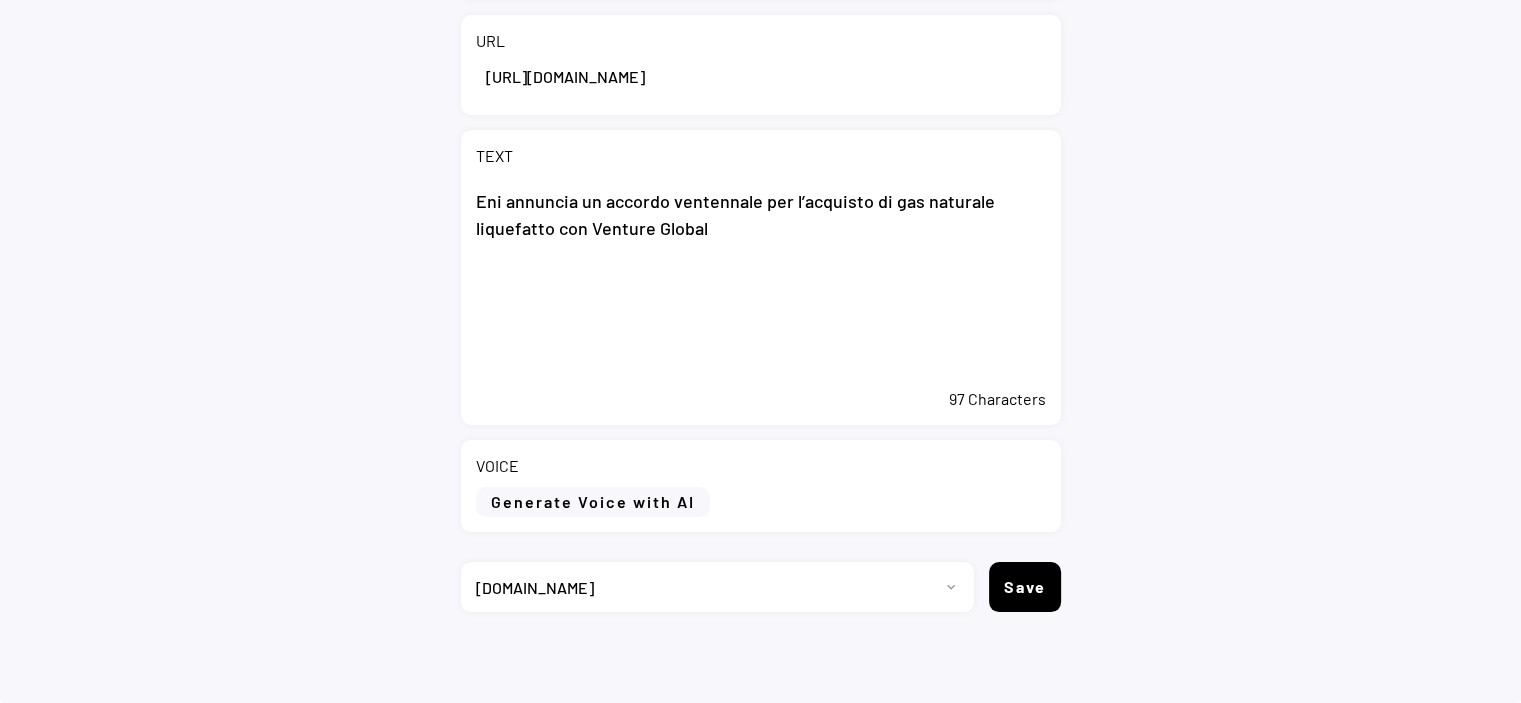 click on "Eni annuncia un accordo ventennale per l’acquisto di gas naturale liquefatto con Venture Global" at bounding box center [761, 278] 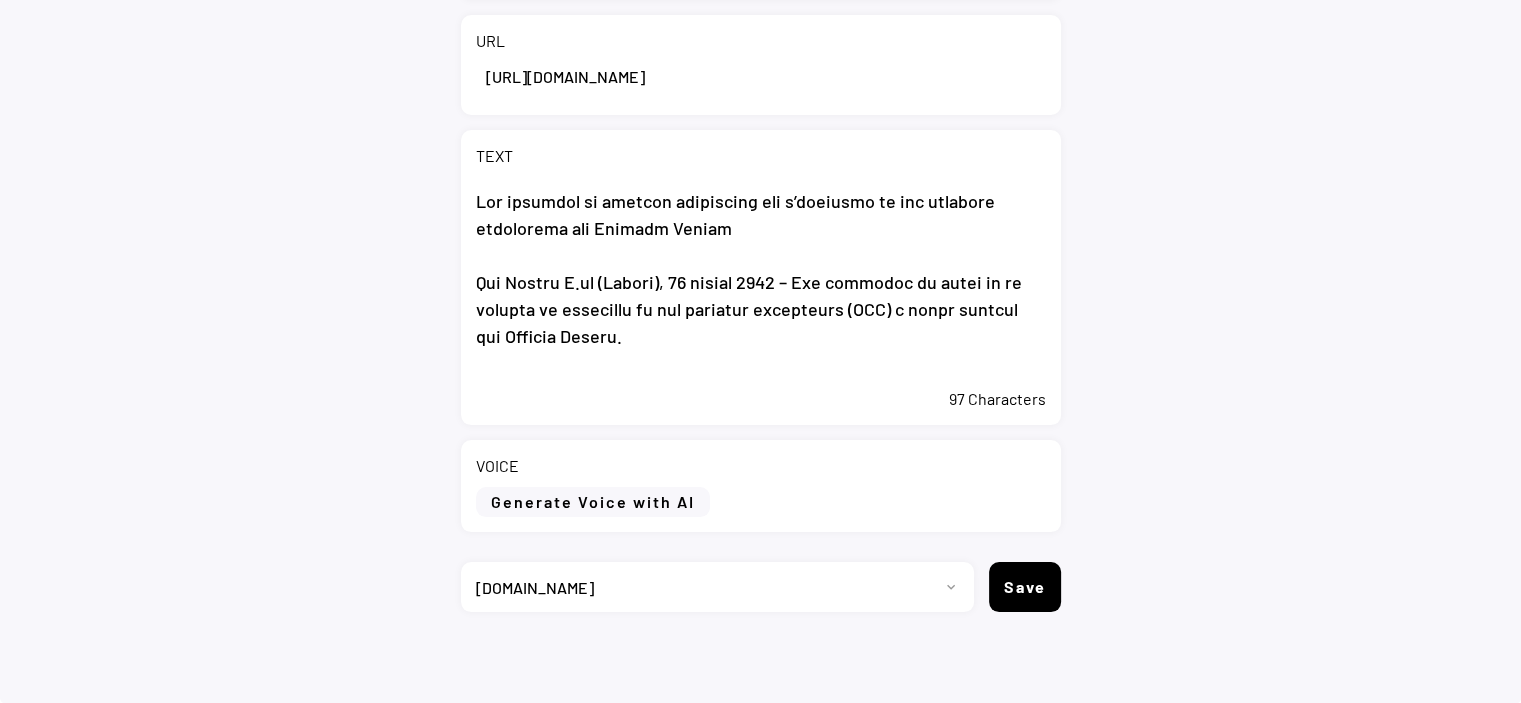 scroll, scrollTop: 109, scrollLeft: 0, axis: vertical 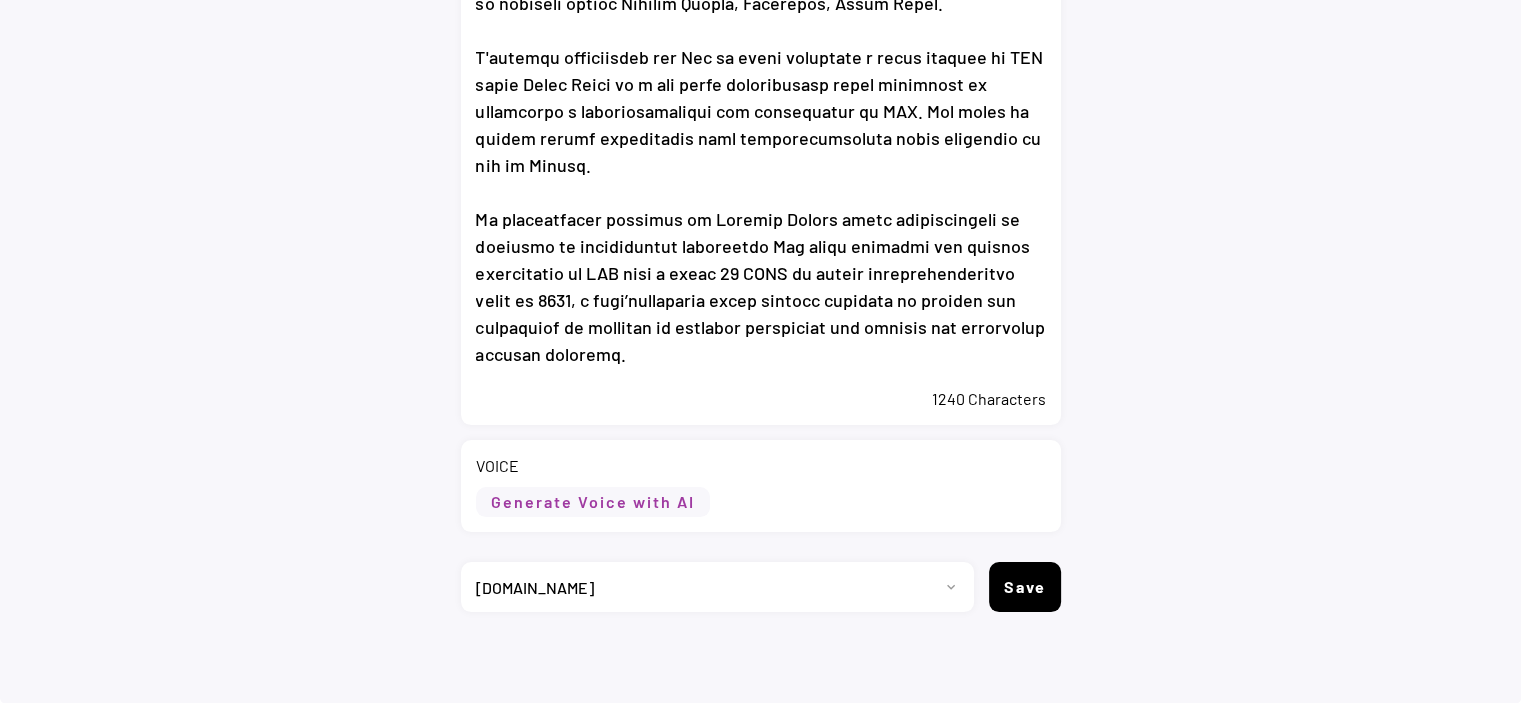 type on "Eni annuncia un accordo ventennale per l’acquisto di gas naturale liquefatto con Venture Global
San Donato M.se (Milano), 16 luglio 2025 – Eni annuncia la firma di un accordo di fornitura di gas naturale liquefatto (GNL) a lungo termine con Venture Global.
Eni acquisterà 2 milioni di tonnellate all'anno (MTPA) per 20 anni dalla Fase 1 del progetto di liquefazione CP2 LNG, con consegne a partire dalla fine del decennio. L'impianto di Venture Global avrà una capacità massima di produzione di 28 MTPA ed è attualmente in fase di sviluppo presso Cameron Parish, Louisiana, Stati Uniti.
L'accordo rappresenta per Eni la prima fornitura a lungo termine di GNL dagli Stati Uniti ed è una tappa fondamentale nella strategia di espansione e diversificazione del portafoglio di GNL. Una parte di questi volumi contribuirà alla diversificazione delle forniture di gas in Europa.
Il riconosciuto successo di Venture Global nella realizzazione di impianti di liquefazione supporterà Eni nella crescita del proprio portafoglio..." 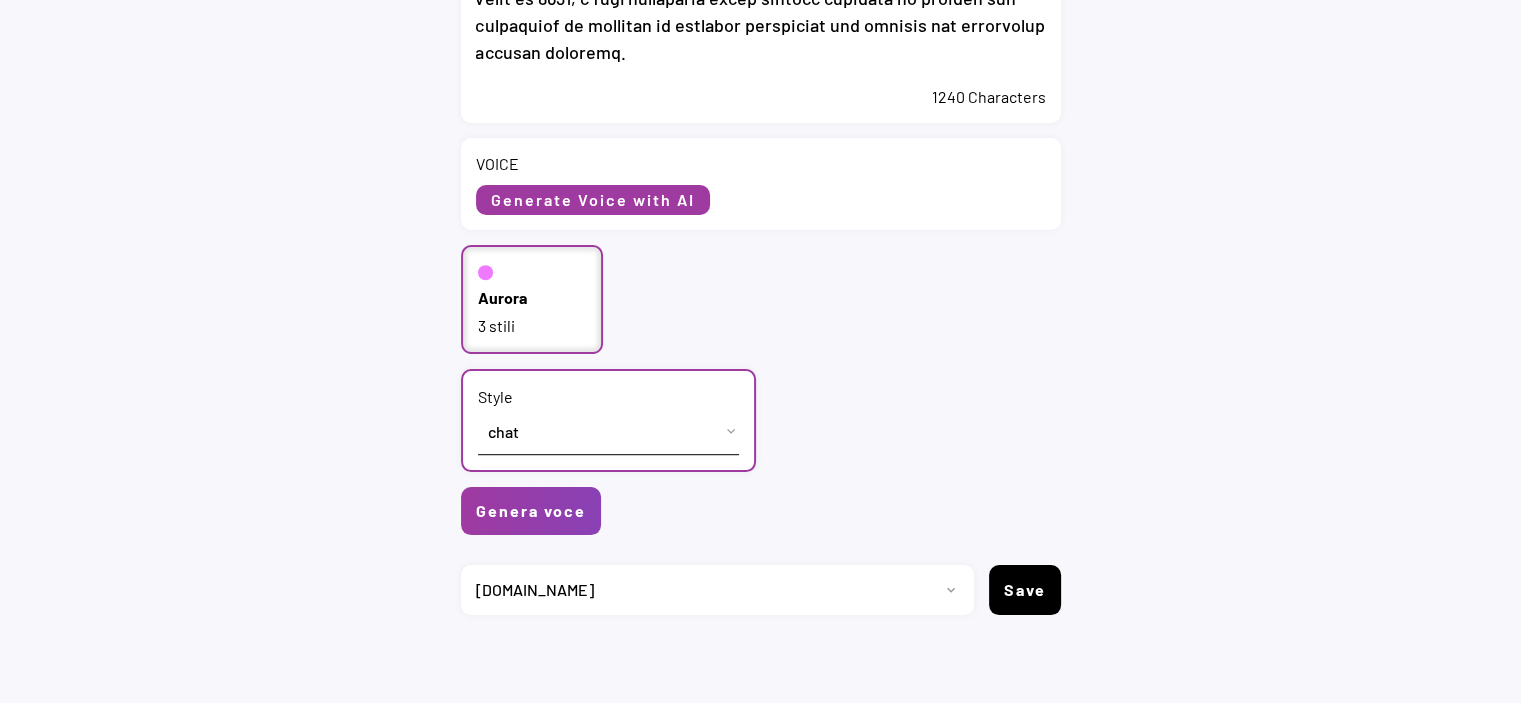 scroll, scrollTop: 1076, scrollLeft: 0, axis: vertical 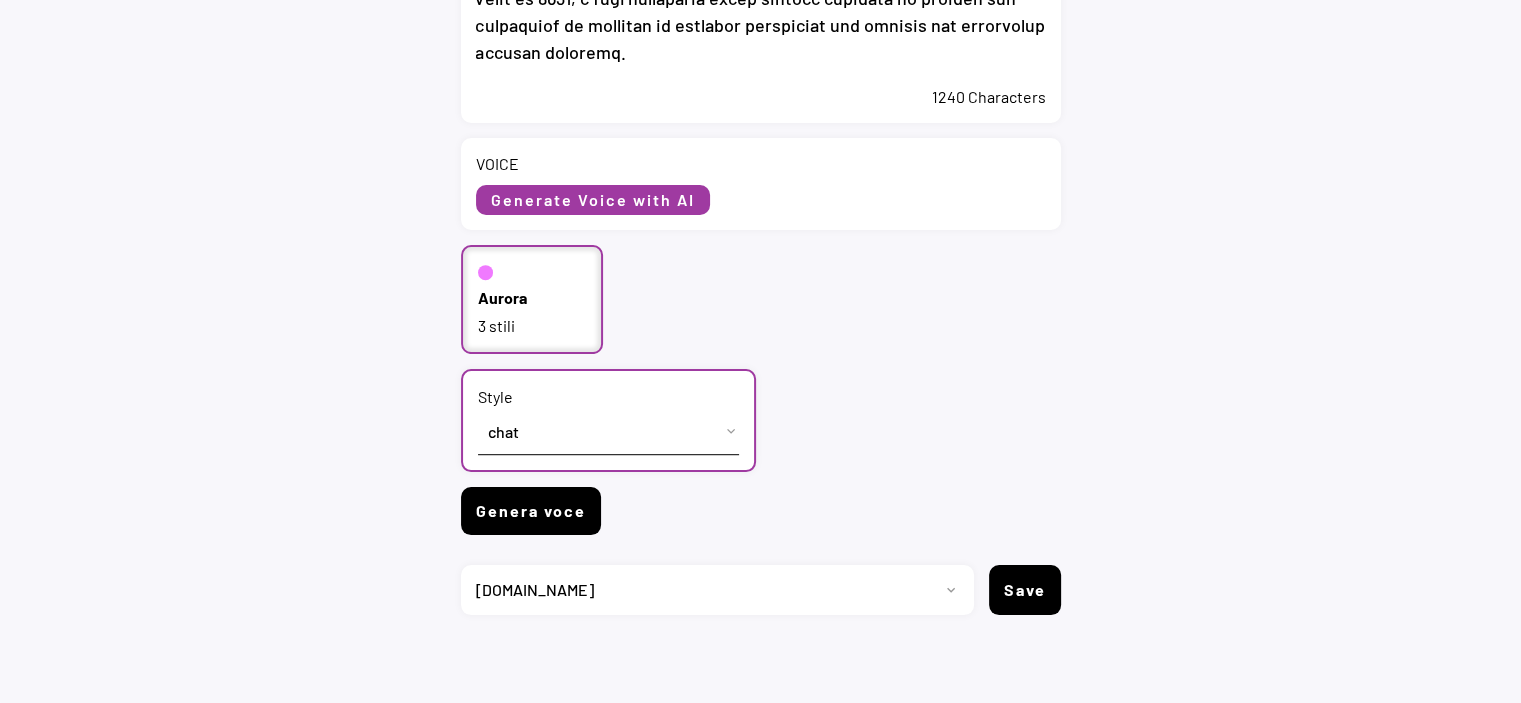 click on "Genera voce" at bounding box center (531, 511) 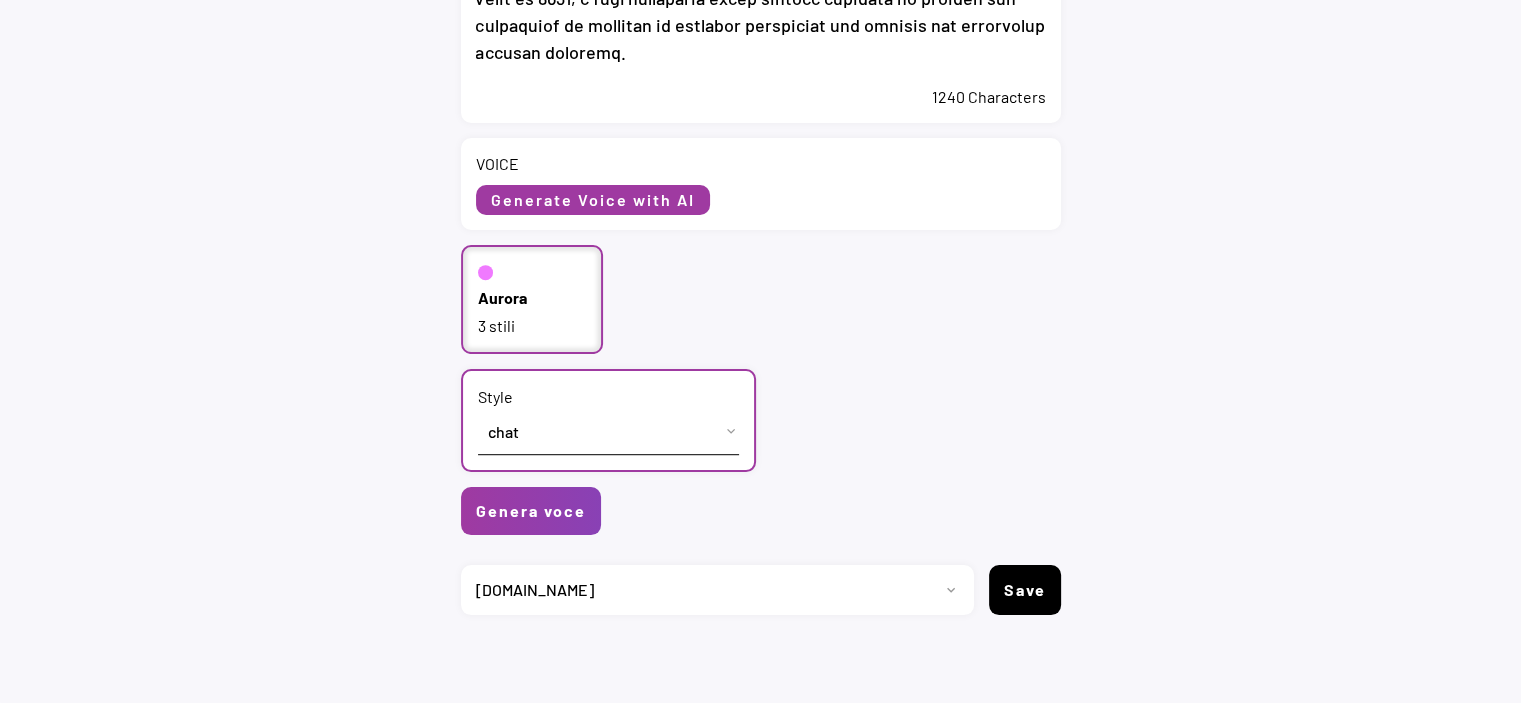 click on "Progetto 2023 - cs - eng - eni.com 2023 - cs - ita - eni.com 2023 - storie - ita - eni.com 2023 - storie - eng - eni.com 2024-cs-ita-eni.com 2024-cs-eng-eni.com 2024-news-ita-eni.com 2024-news-eng-eni.com 2024 - storie - ita - eni.com 2024 - storie - eng - eni.com  2023-news-ita-eni.com 2023-news-eng-eni.com Project 13 2025-cs-ita-eni.com 2025-cs-eng-eni.com 2025-news-ita-eni.com 2025-news-eng-eni.com 2025-storie-ita-eni.com 2025-storie-eng-eni.com" at bounding box center [710, 590] 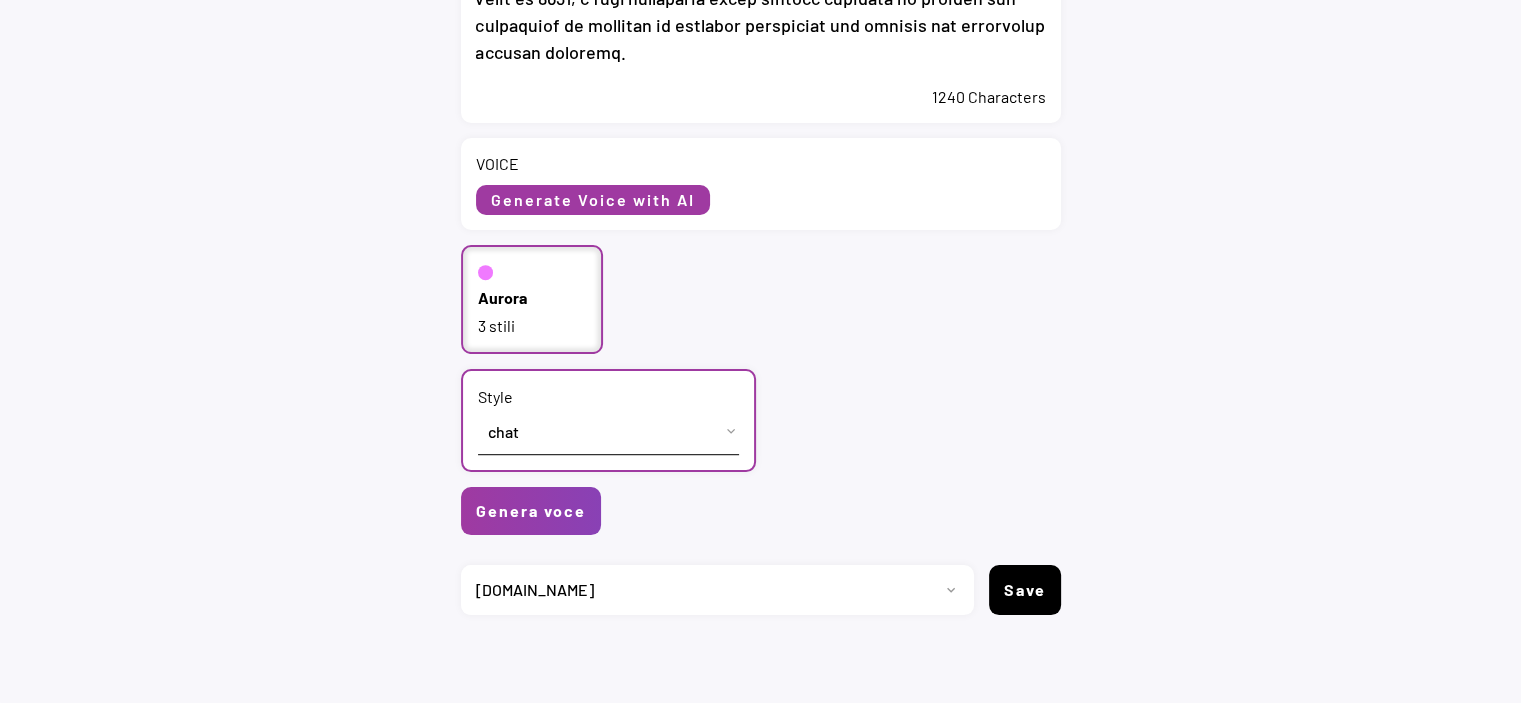 select on ""1348695171700984260__LOOKUP__1735904233799x559431839768379400"" 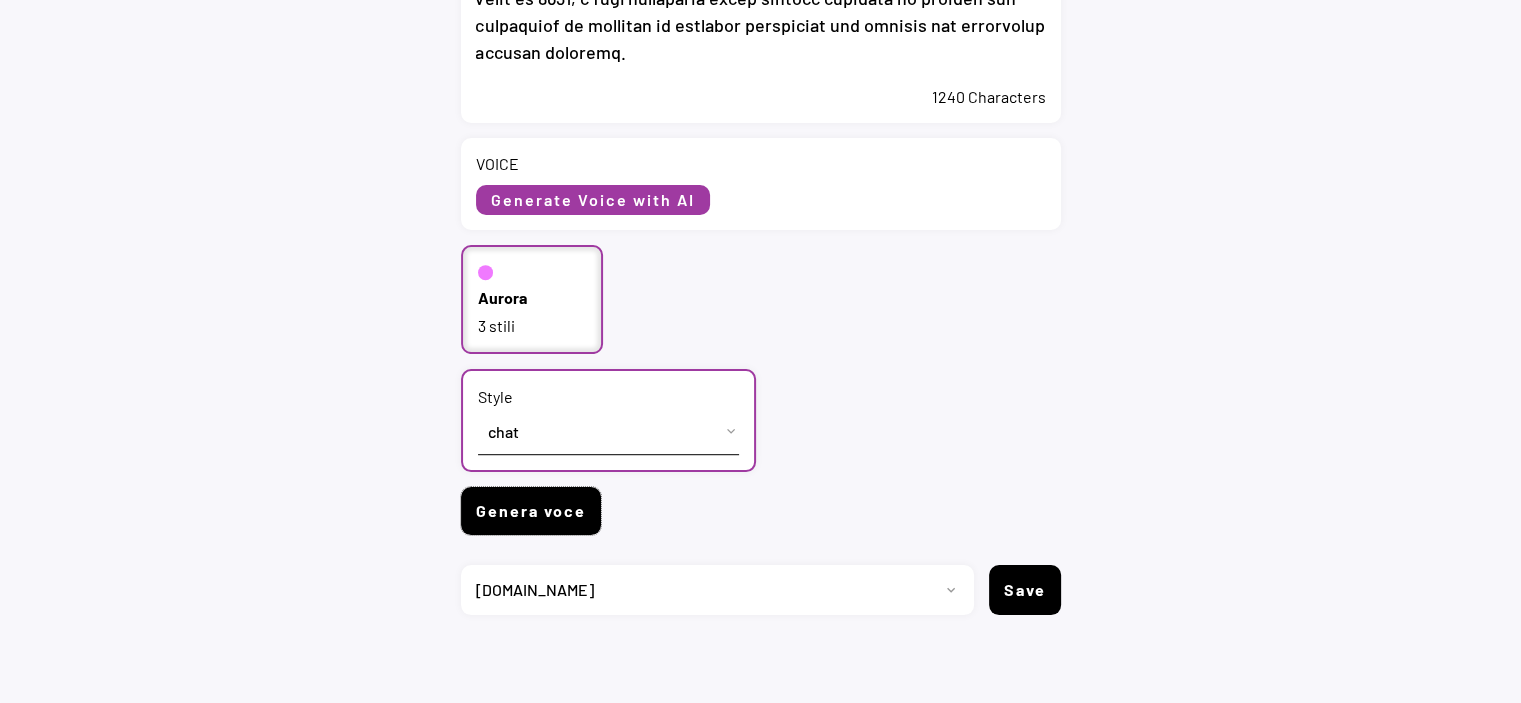 click on "Genera voce" at bounding box center (531, 511) 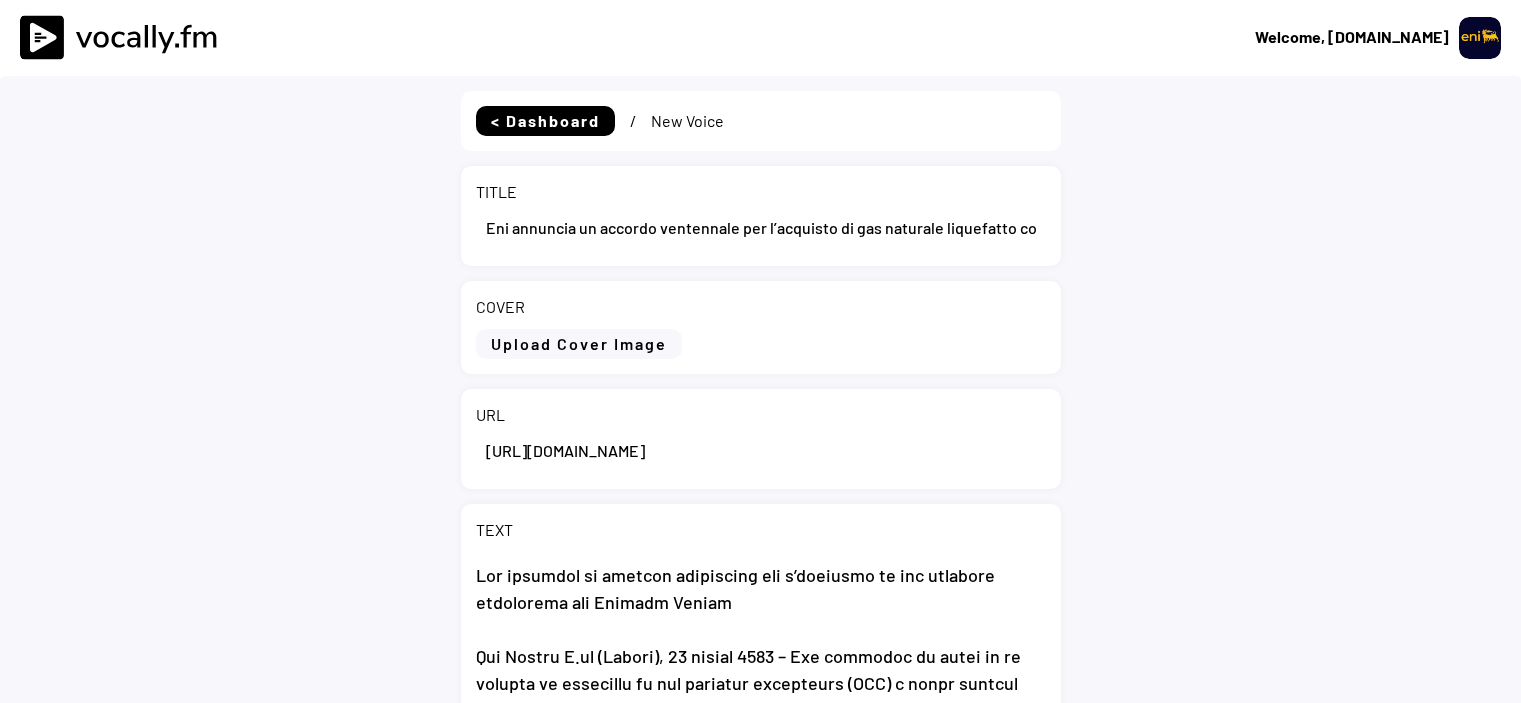 select on ""1348695171700984260__LOOKUP__1735904392009x606523124540768300"" 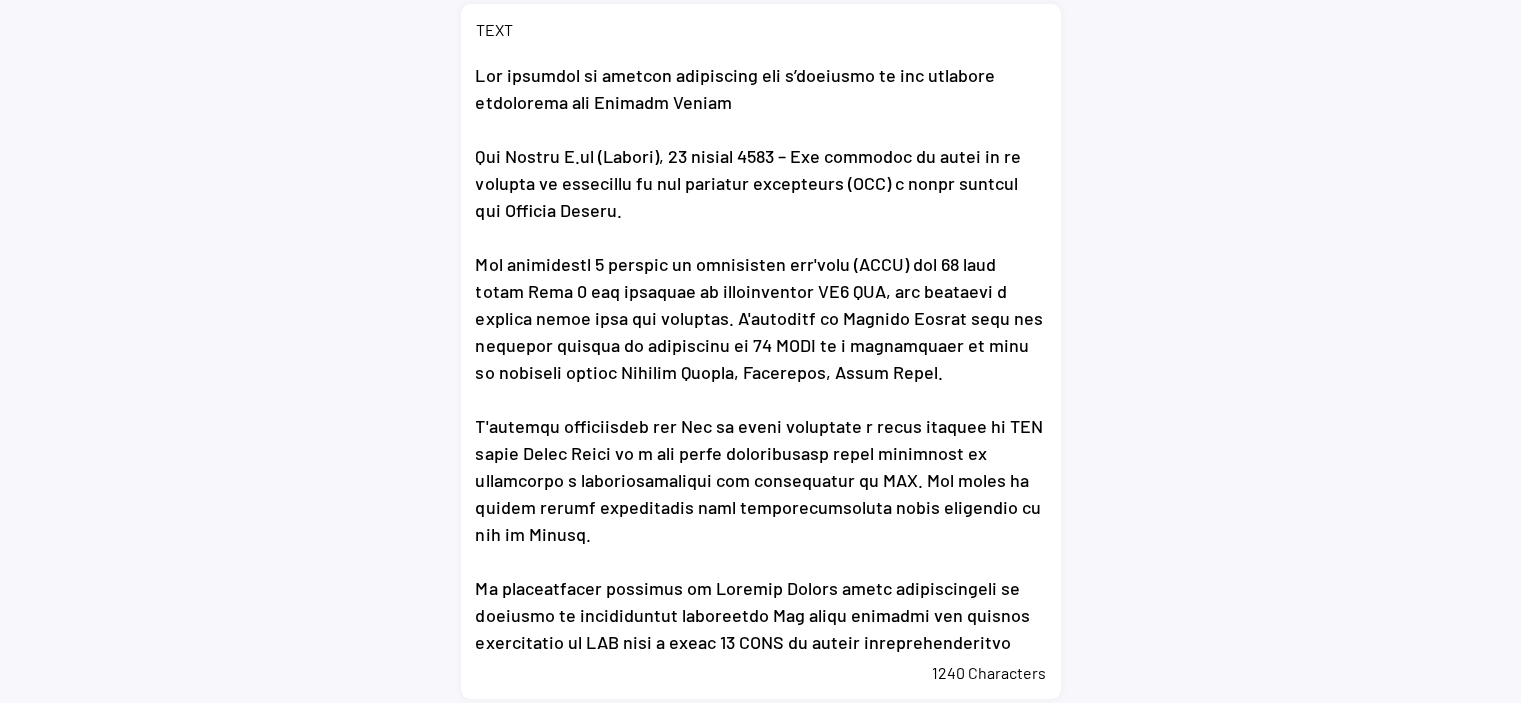 scroll, scrollTop: 1100, scrollLeft: 0, axis: vertical 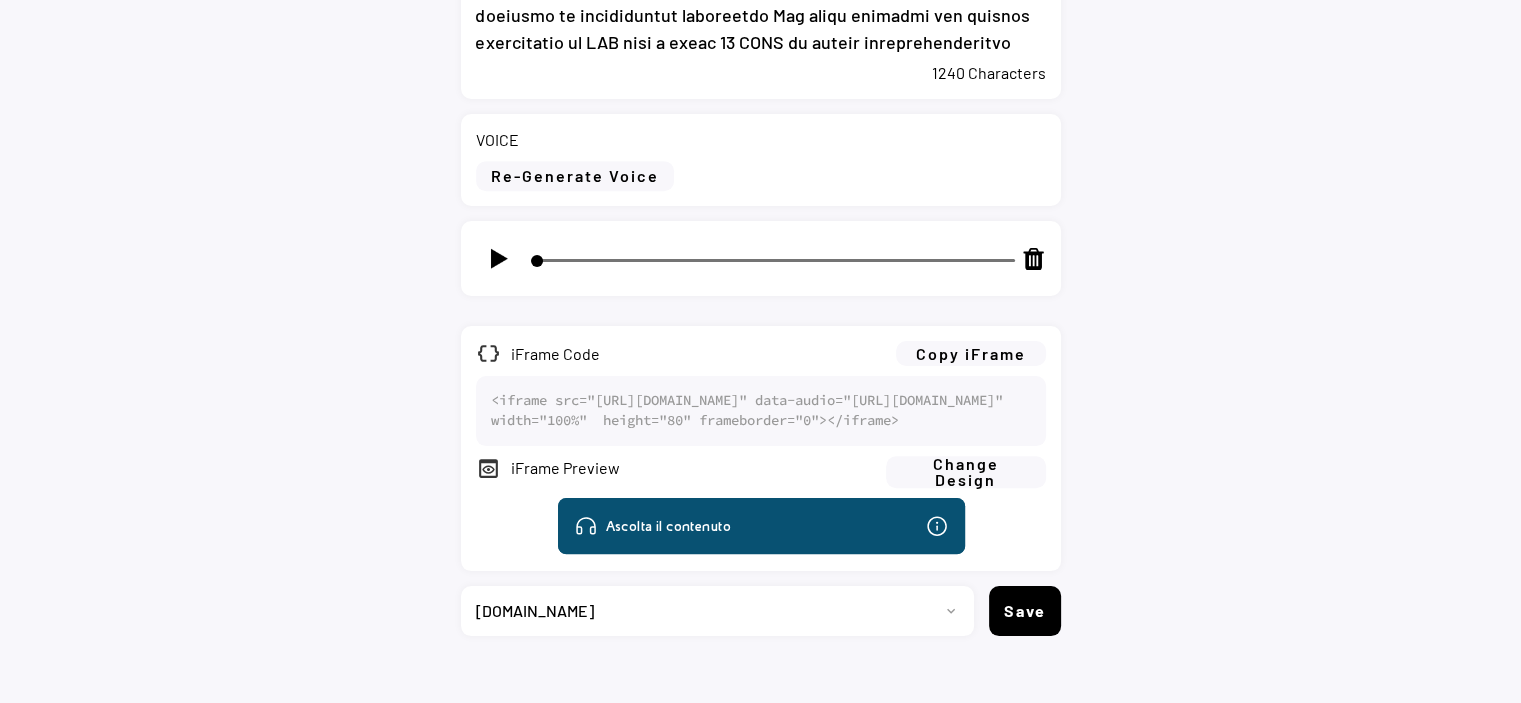 click 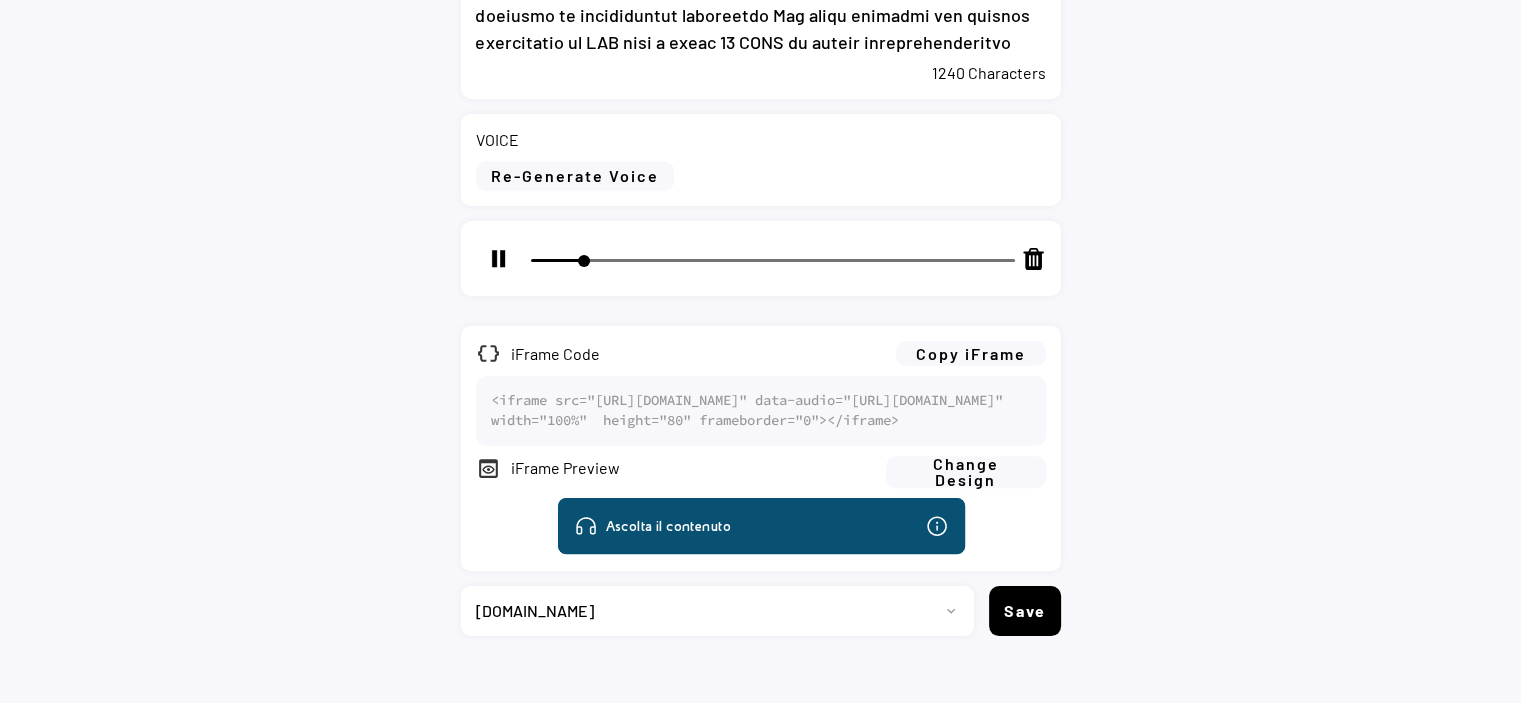 click 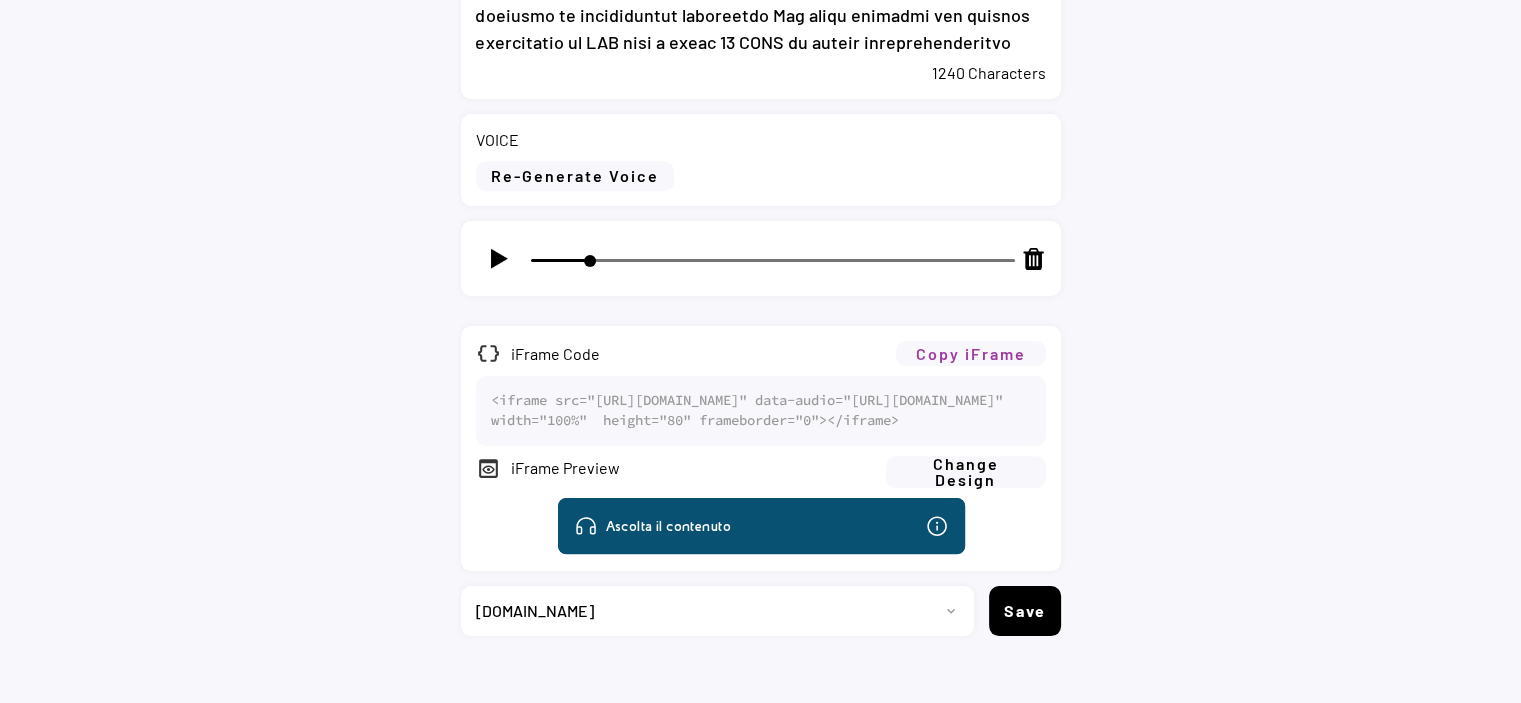 click on "Copy iFrame" at bounding box center [971, 353] 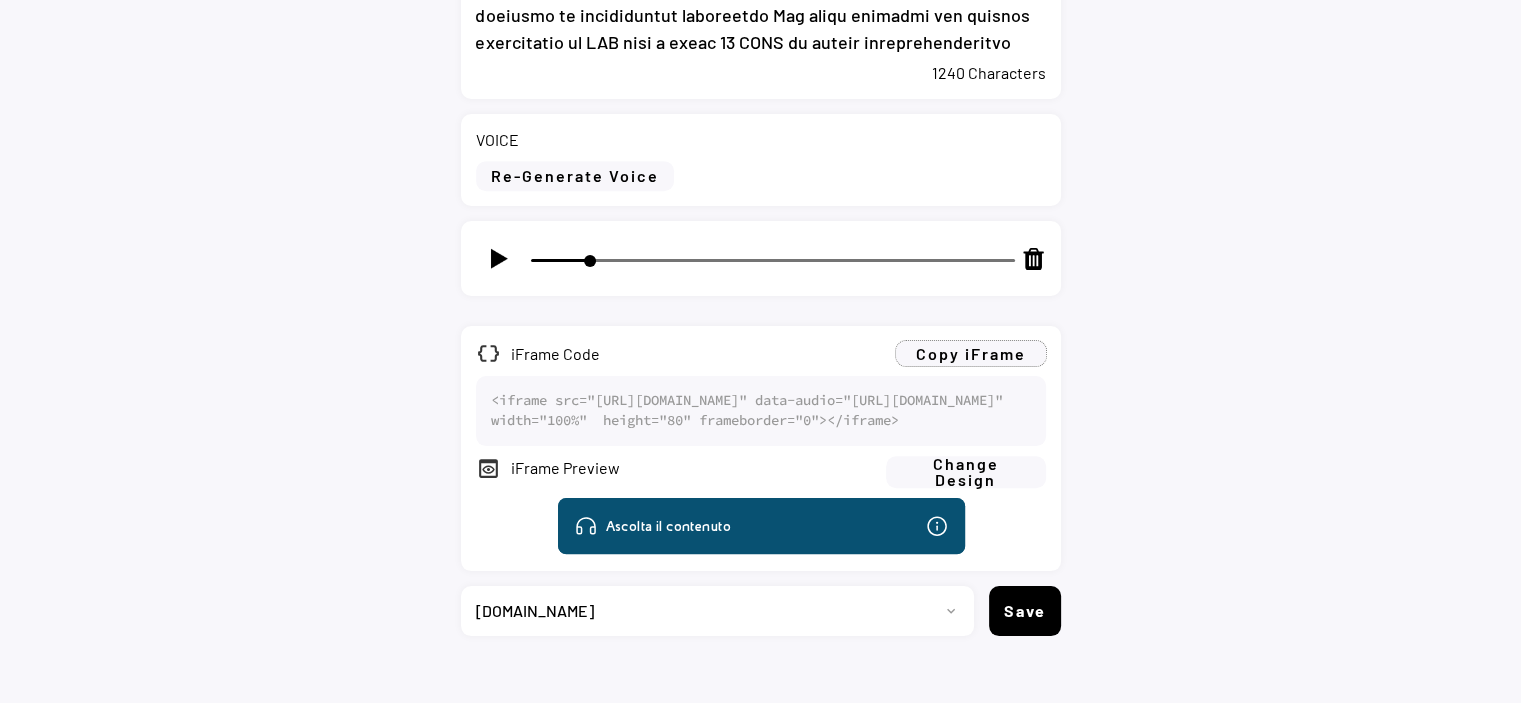 scroll, scrollTop: 1195, scrollLeft: 0, axis: vertical 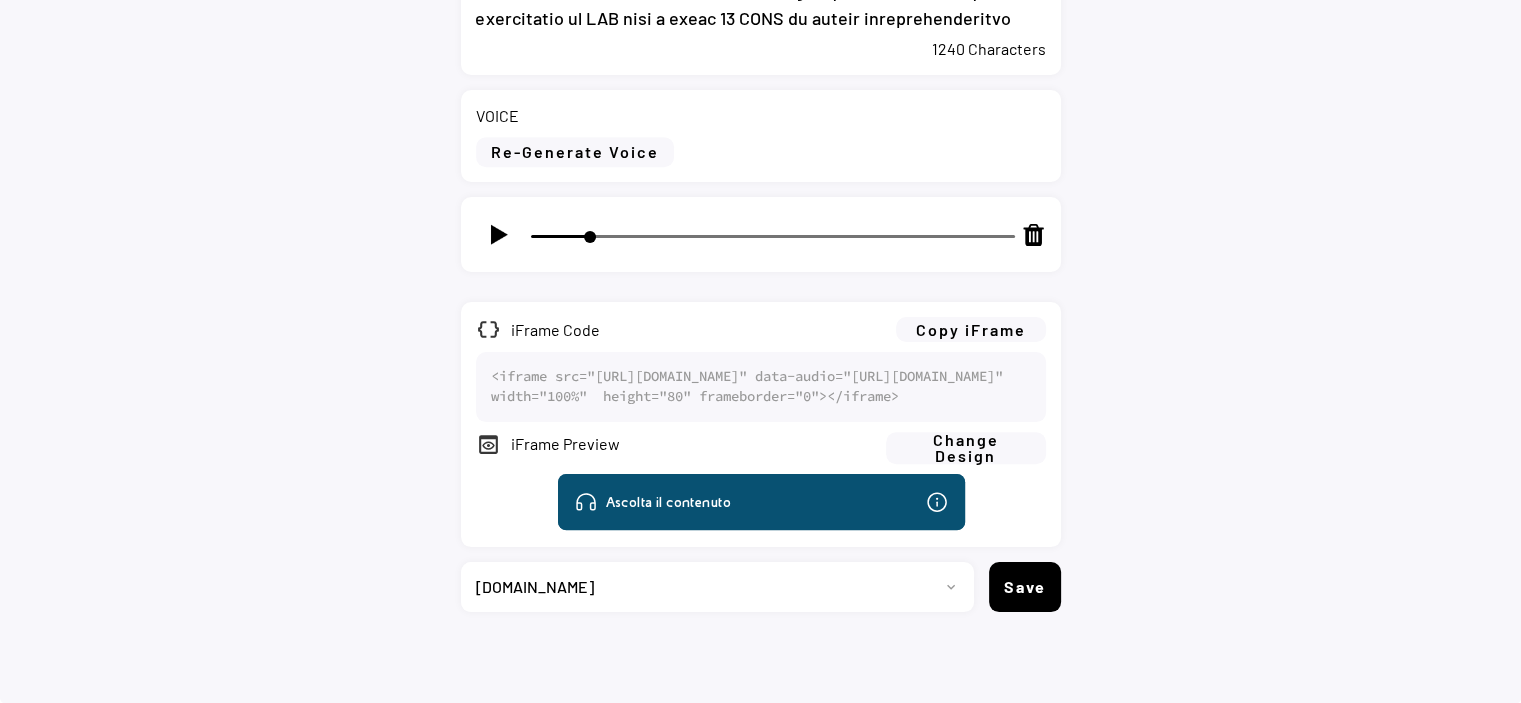 click on "Progetto 2023 - cs - eng - eni.com 2023 - cs - ita - eni.com 2023 - storie - ita - eni.com 2023 - storie - eng - eni.com 2024-cs-ita-eni.com 2024-cs-eng-eni.com 2024-news-ita-eni.com 2024-news-eng-eni.com 2024 - storie - ita - eni.com 2024 - storie - eng - eni.com  2023-news-ita-eni.com 2023-news-eng-eni.com Project 13 2025-cs-ita-eni.com 2025-cs-eng-eni.com 2025-news-ita-eni.com 2025-news-eng-eni.com 2025-storie-ita-eni.com 2025-storie-eng-eni.com" at bounding box center (710, 587) 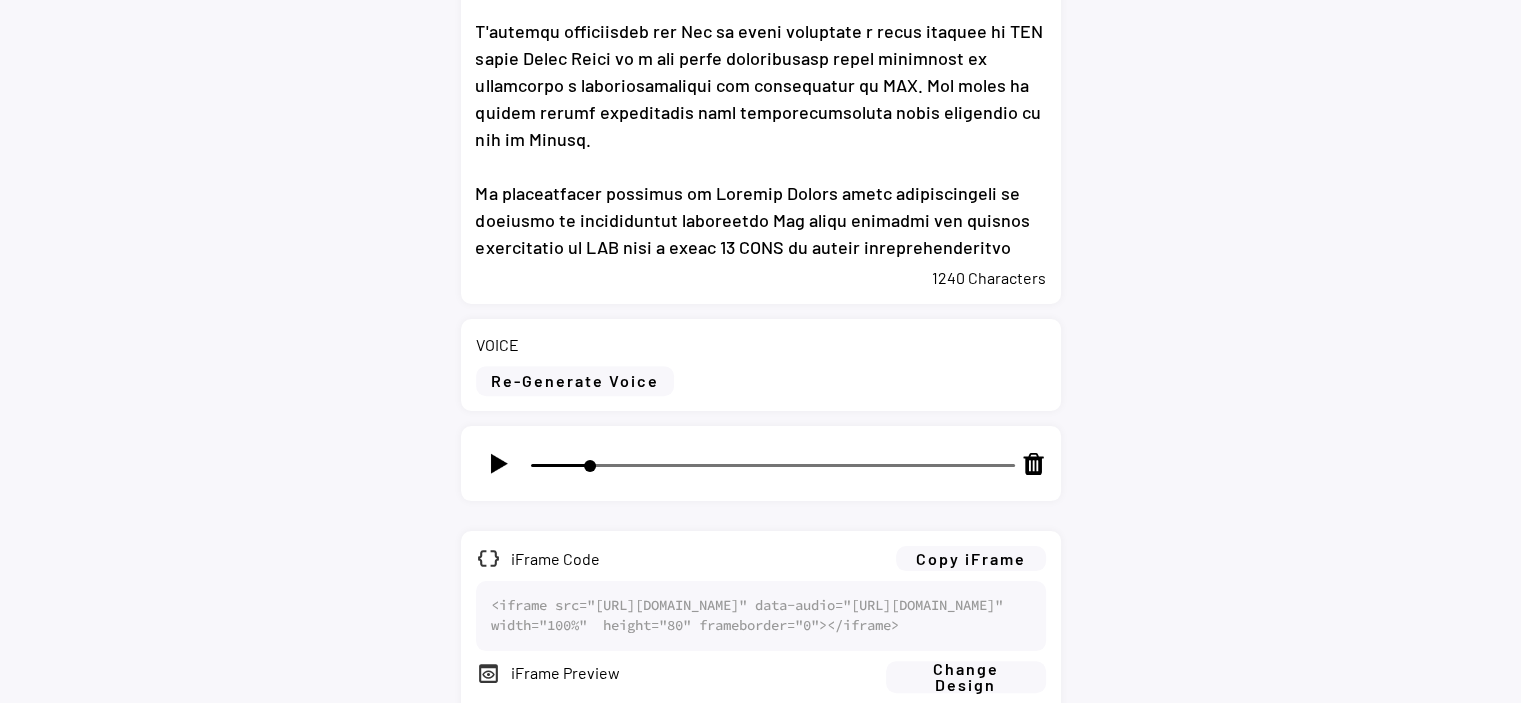 scroll, scrollTop: 1195, scrollLeft: 0, axis: vertical 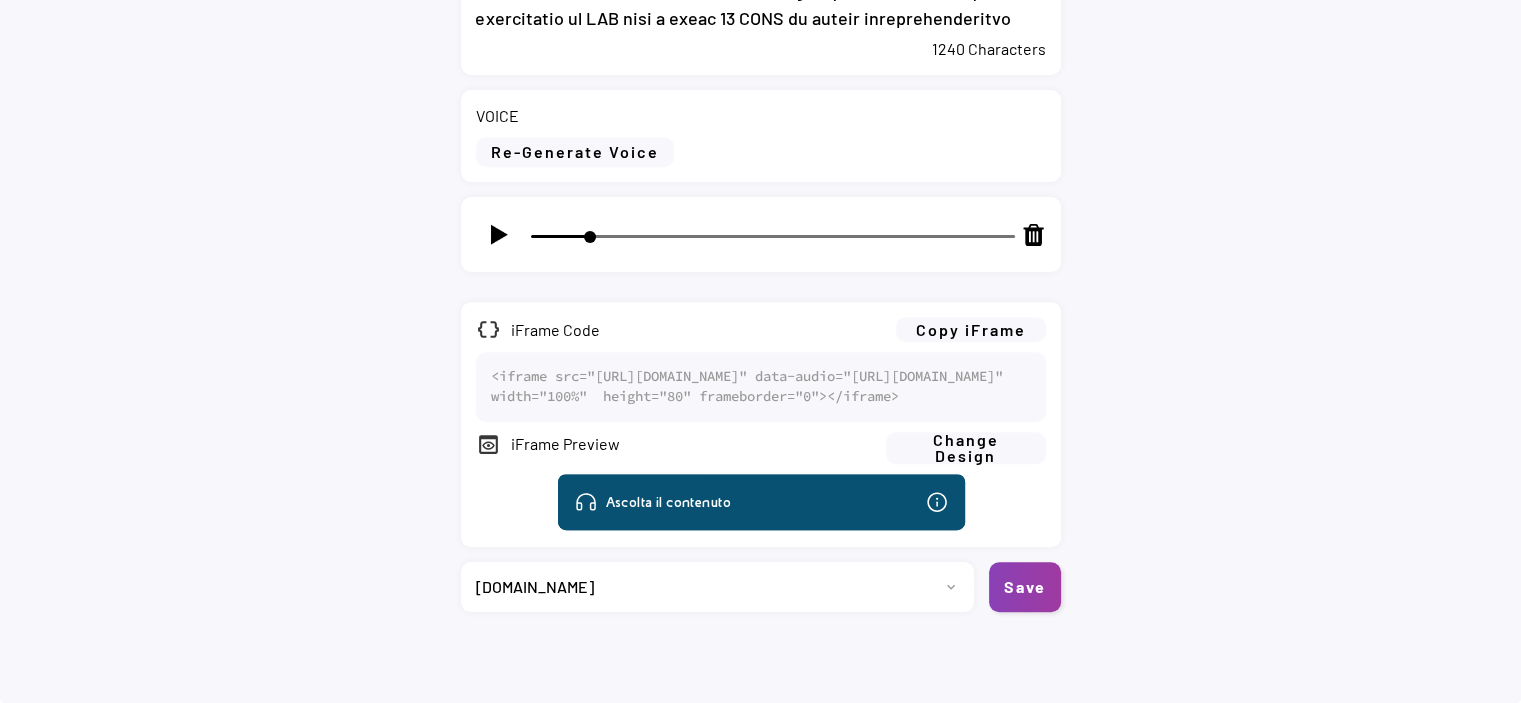 click on "Save" at bounding box center [1025, 587] 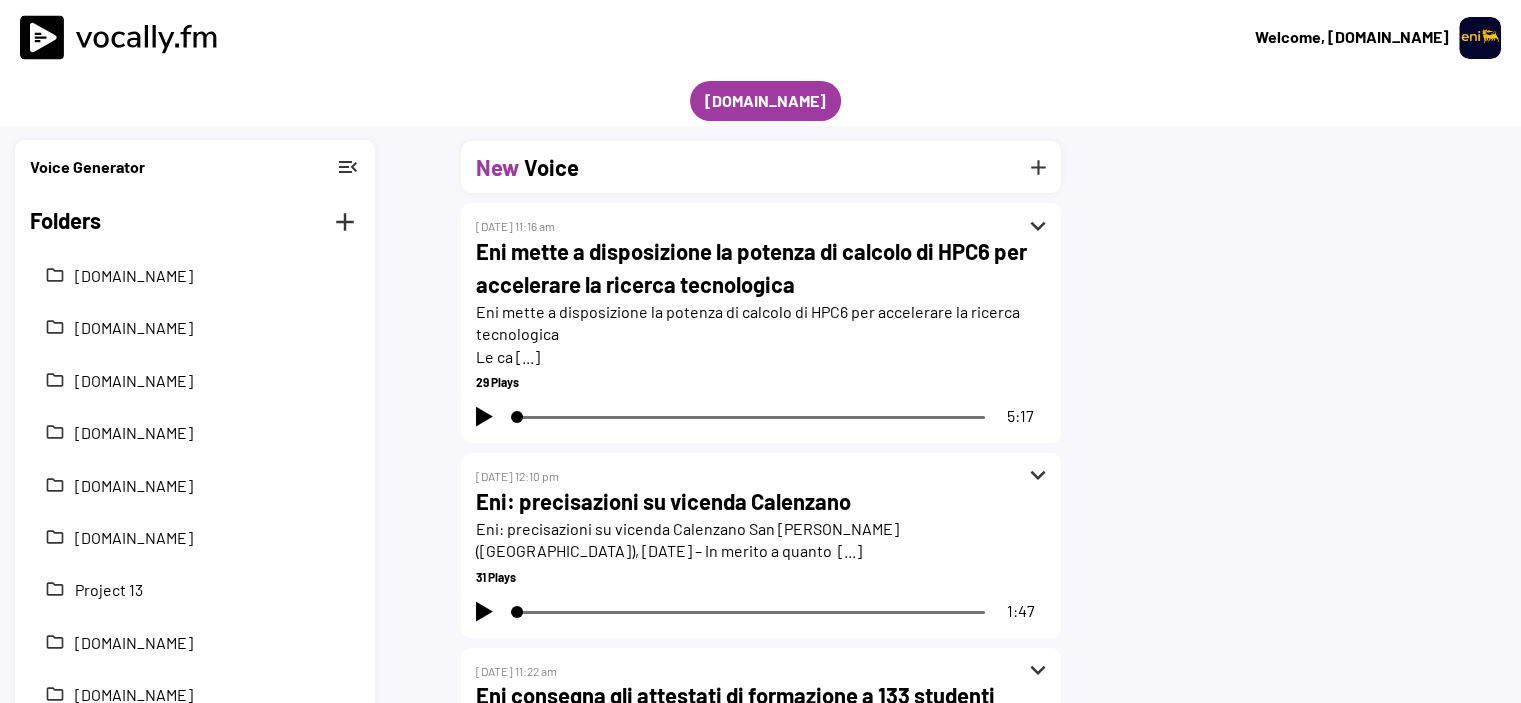 scroll, scrollTop: 0, scrollLeft: 0, axis: both 